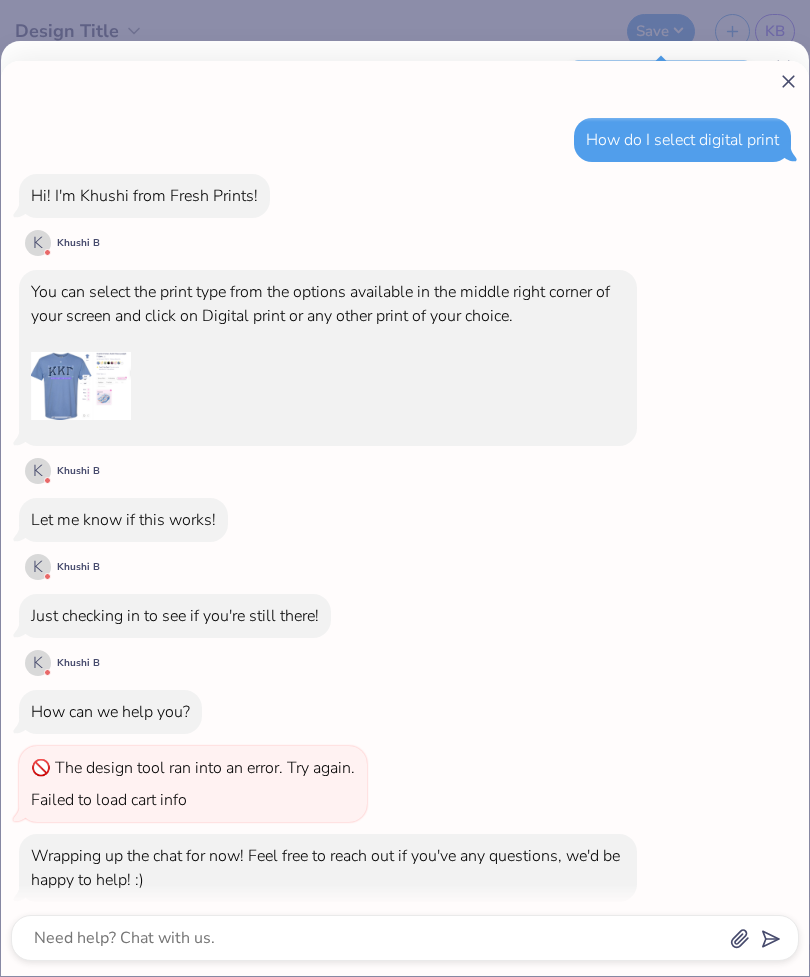 scroll, scrollTop: 0, scrollLeft: 0, axis: both 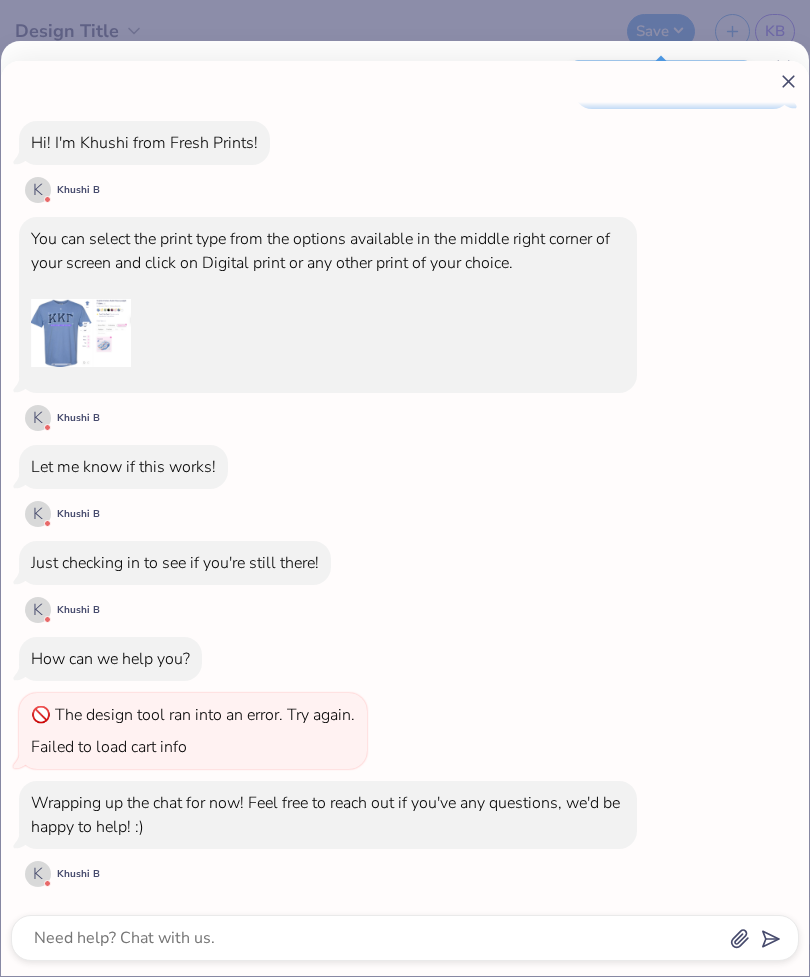 click 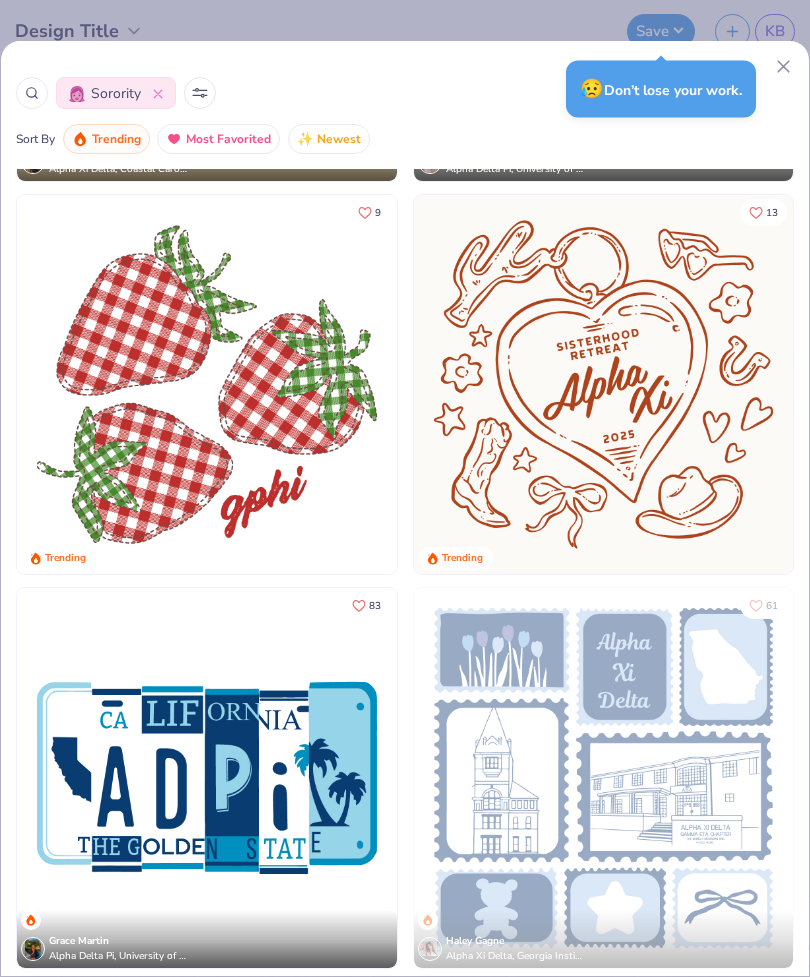 scroll, scrollTop: 4305, scrollLeft: 0, axis: vertical 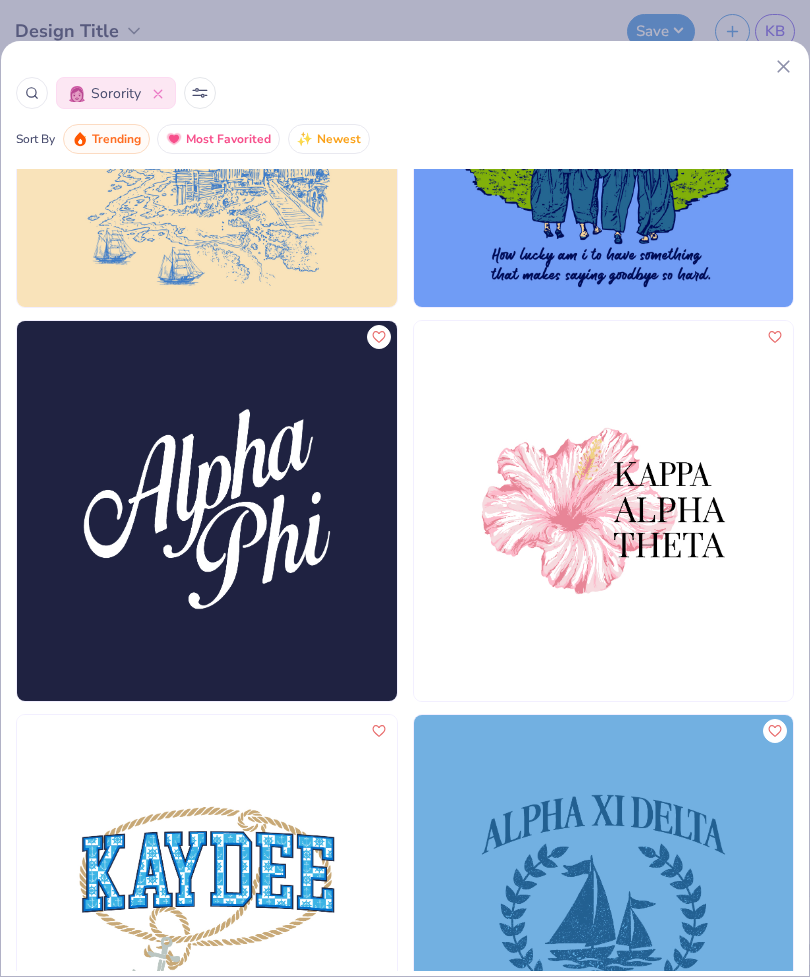 click at bounding box center [604, 511] 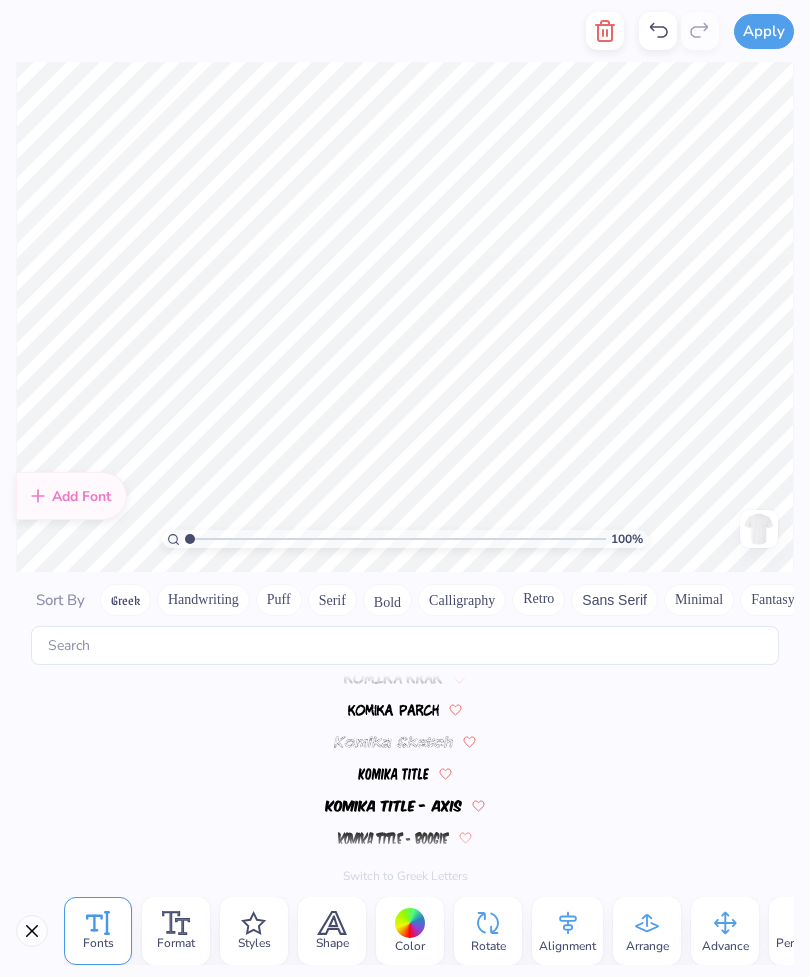 scroll, scrollTop: 5004, scrollLeft: 0, axis: vertical 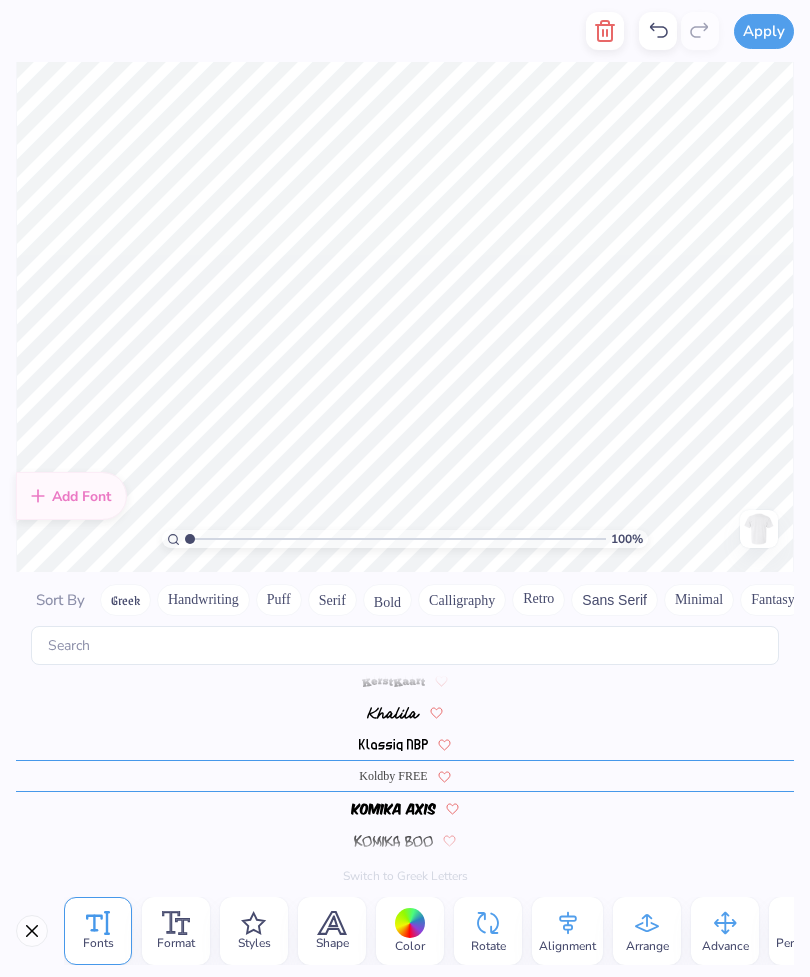type on "K" 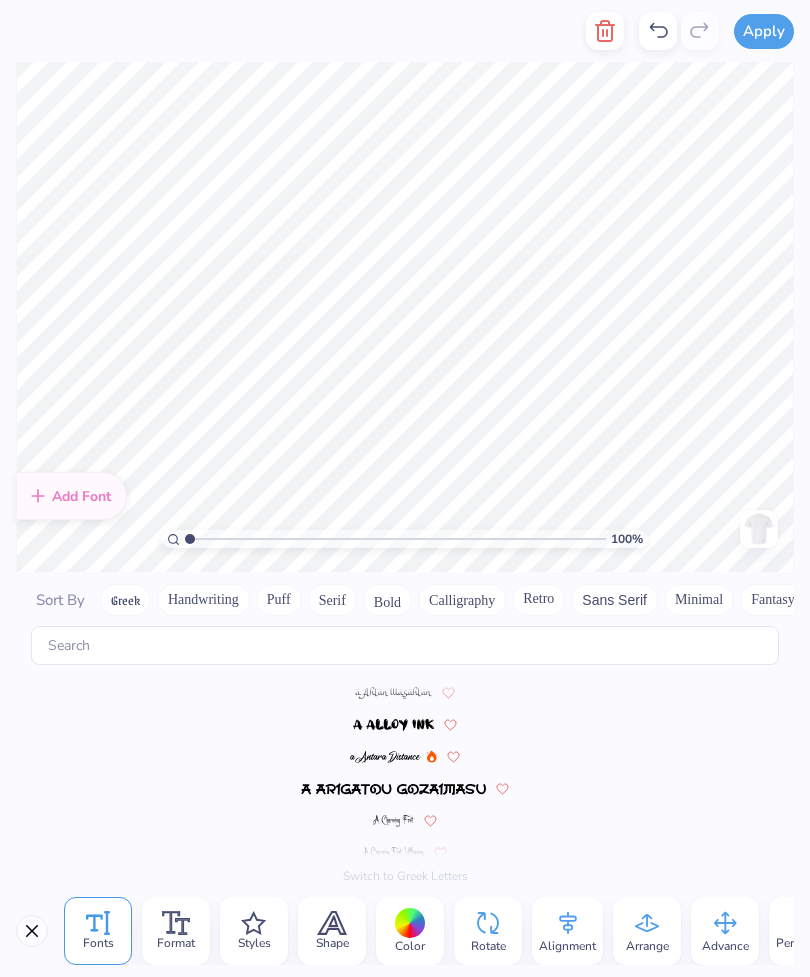scroll, scrollTop: 5104, scrollLeft: 0, axis: vertical 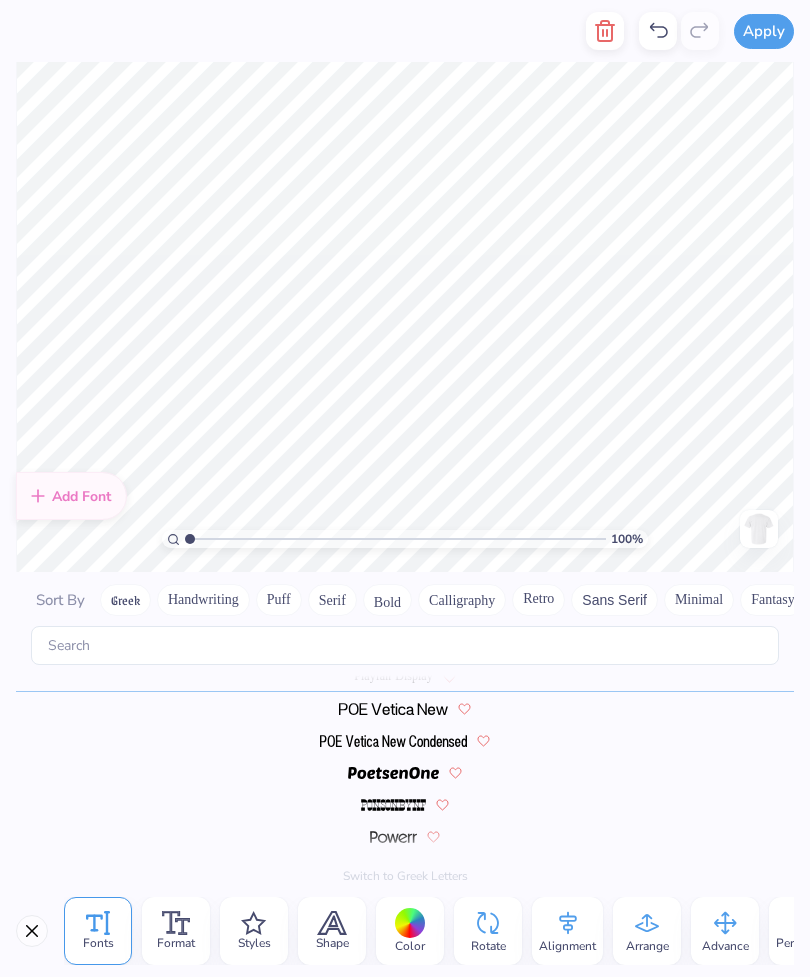 type on "KAPPA" 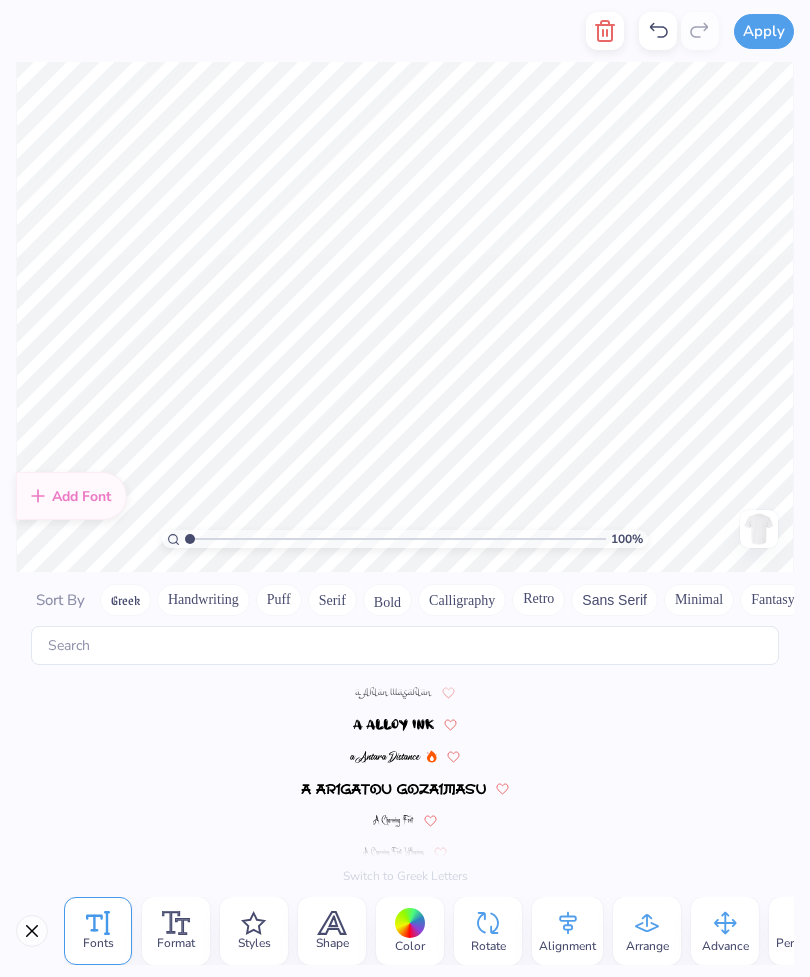 scroll, scrollTop: 7568, scrollLeft: 0, axis: vertical 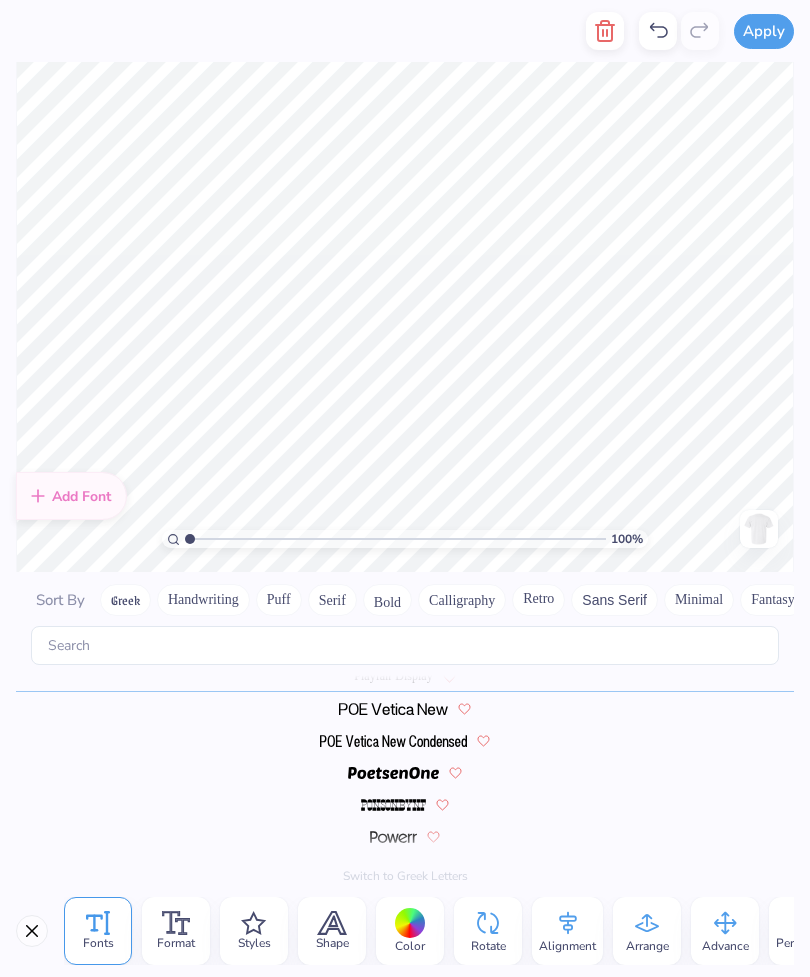 type on "T" 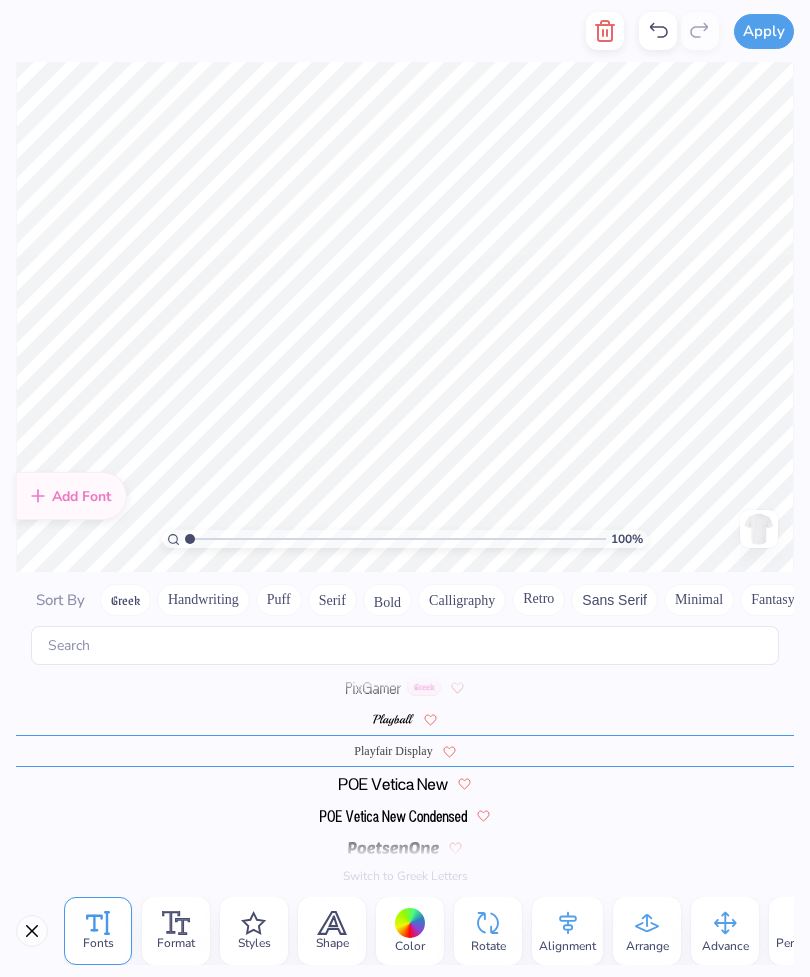 scroll, scrollTop: 7568, scrollLeft: 0, axis: vertical 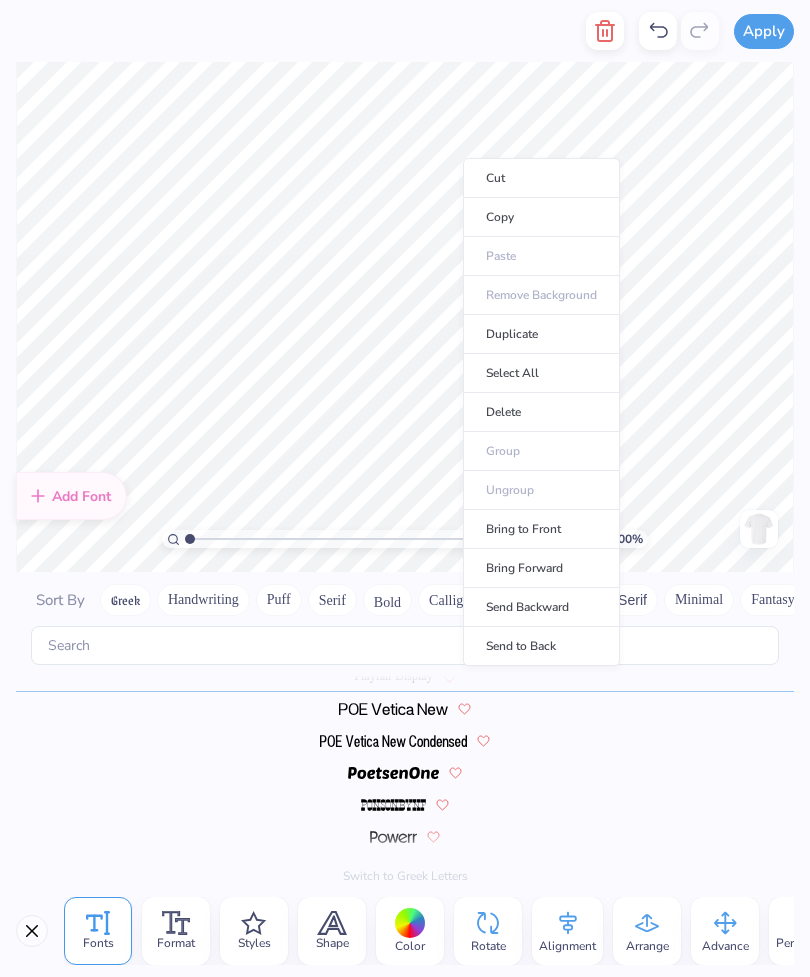 click 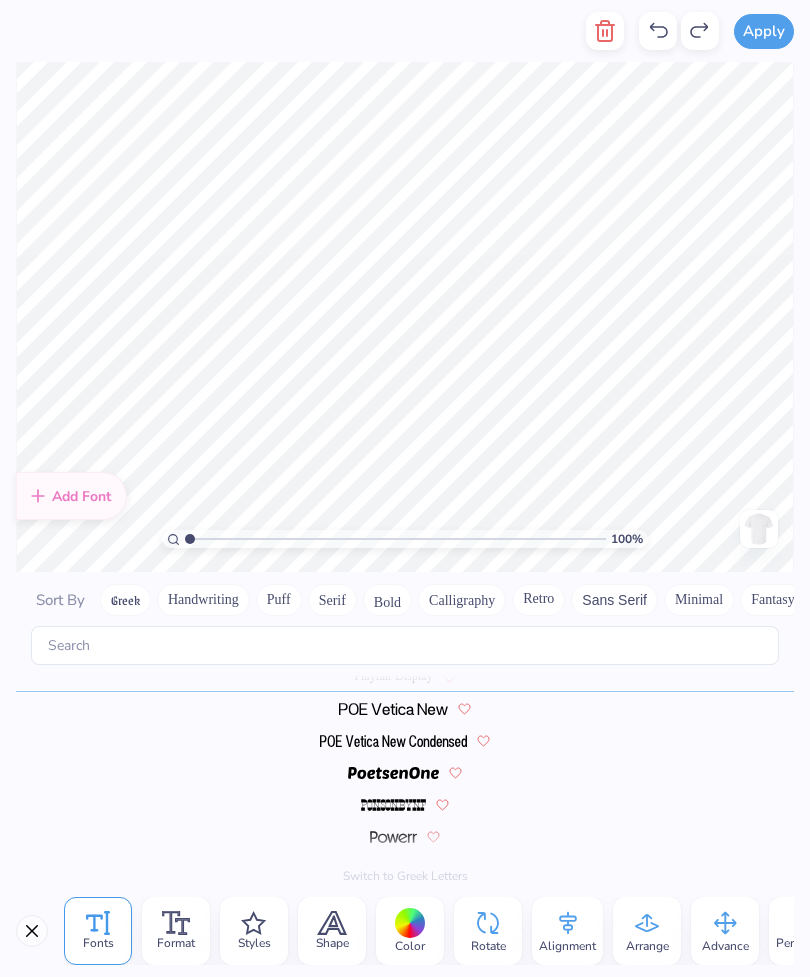 click 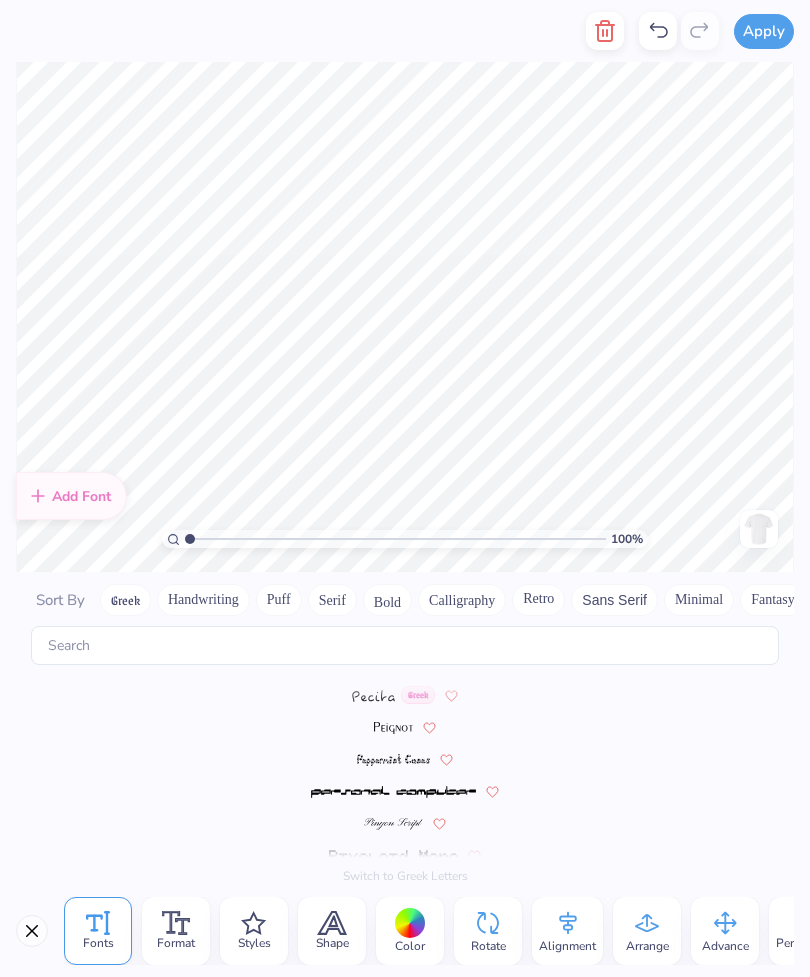 scroll, scrollTop: 7468, scrollLeft: 0, axis: vertical 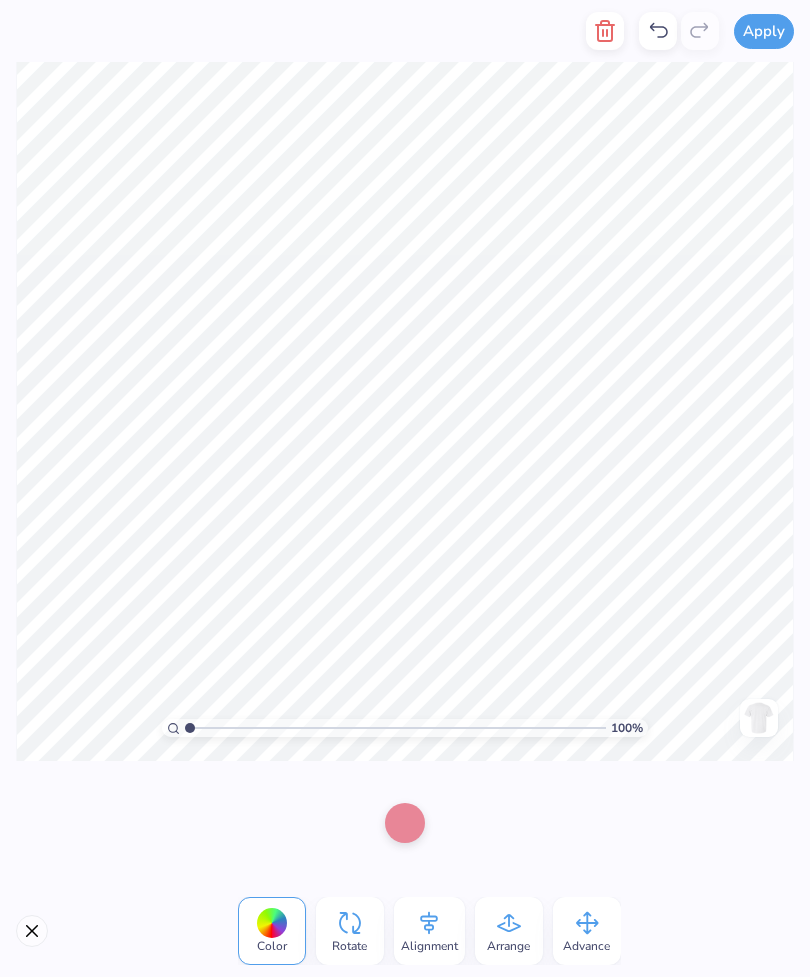 click 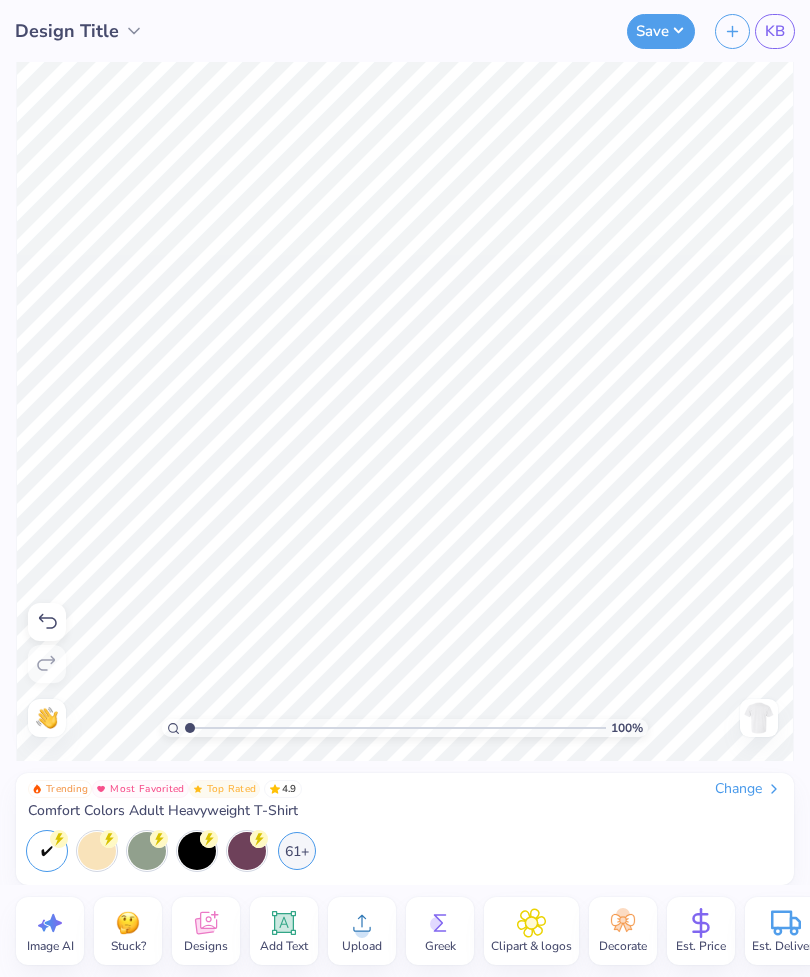 click 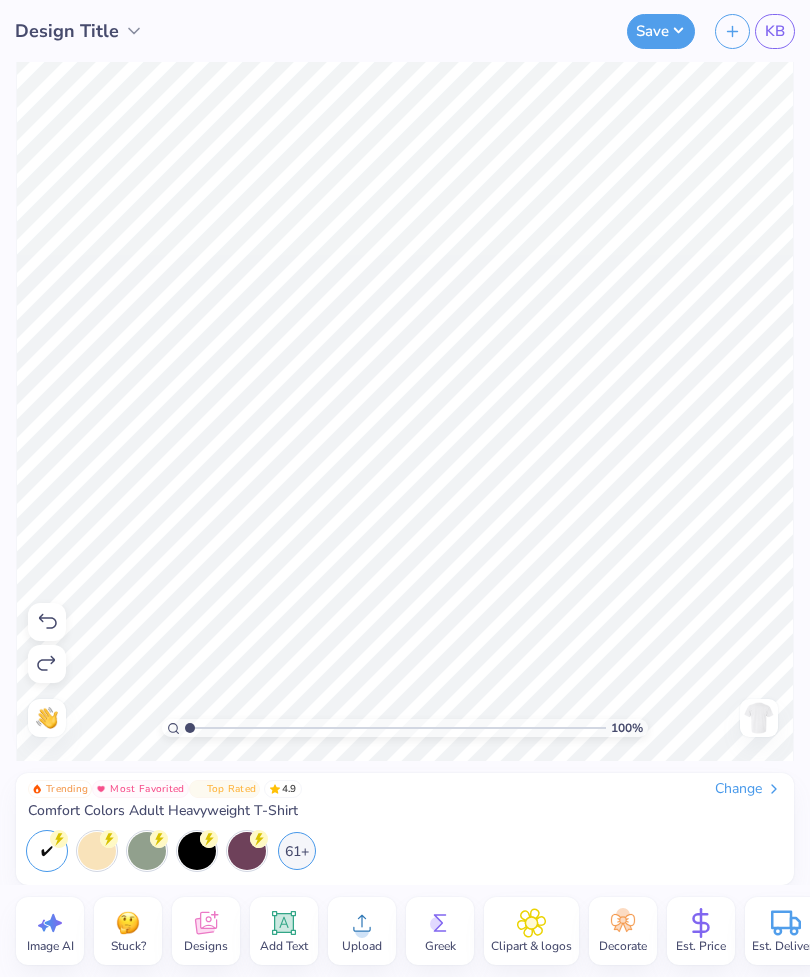 click 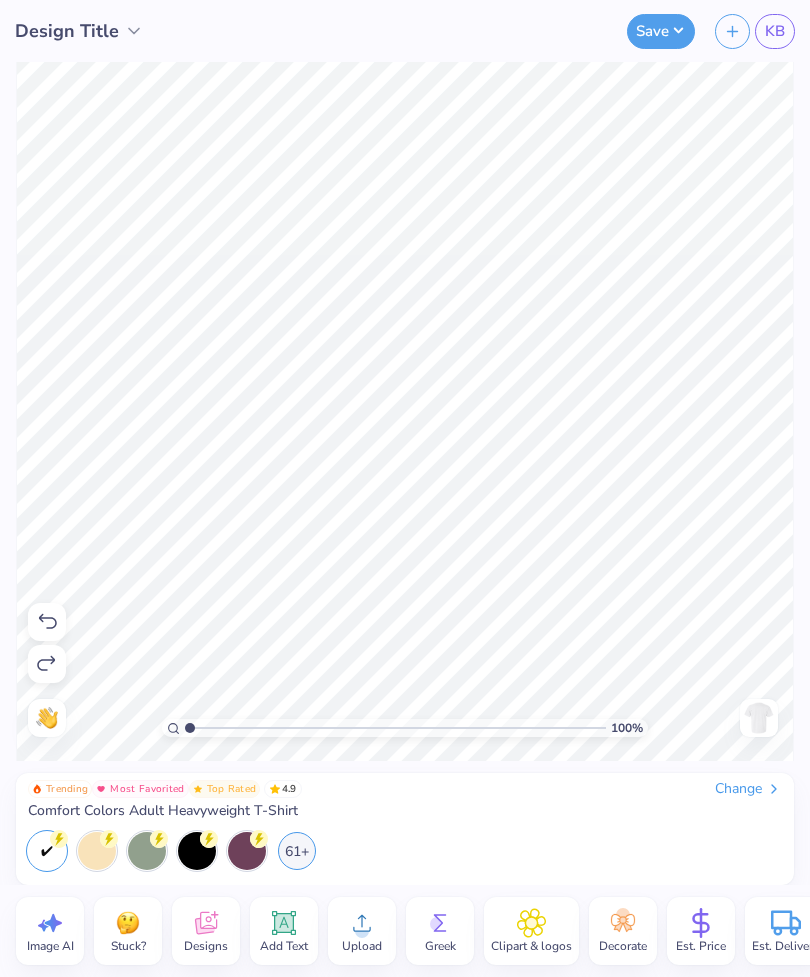 click on "Save" at bounding box center (661, 31) 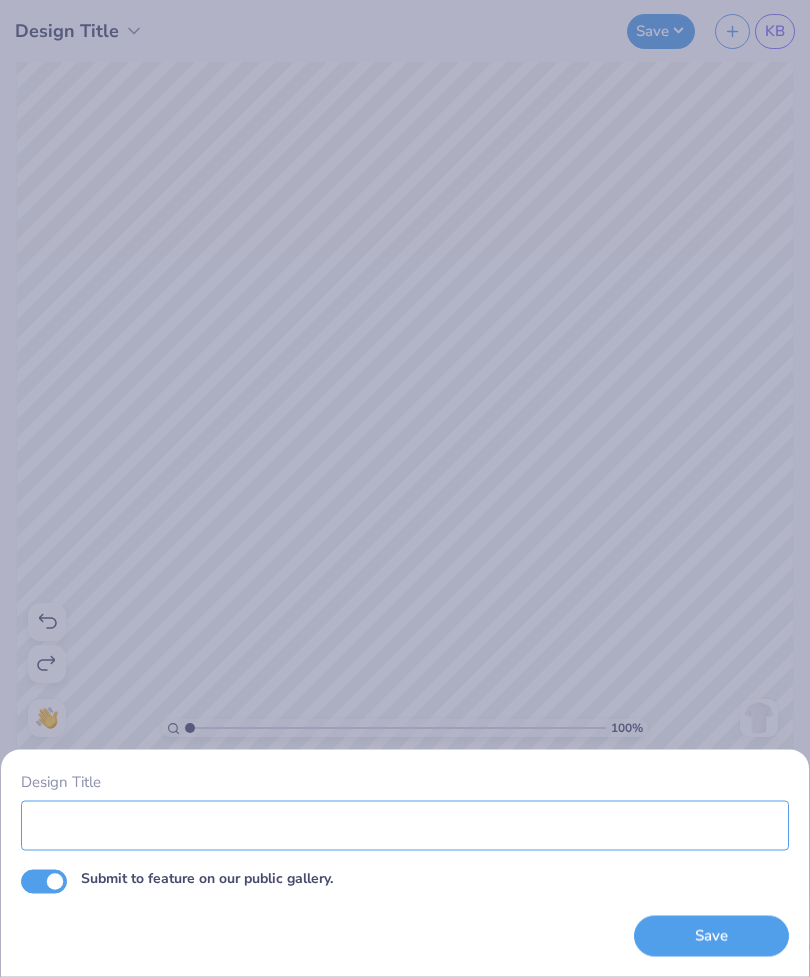 click on "Design Title" at bounding box center [405, 825] 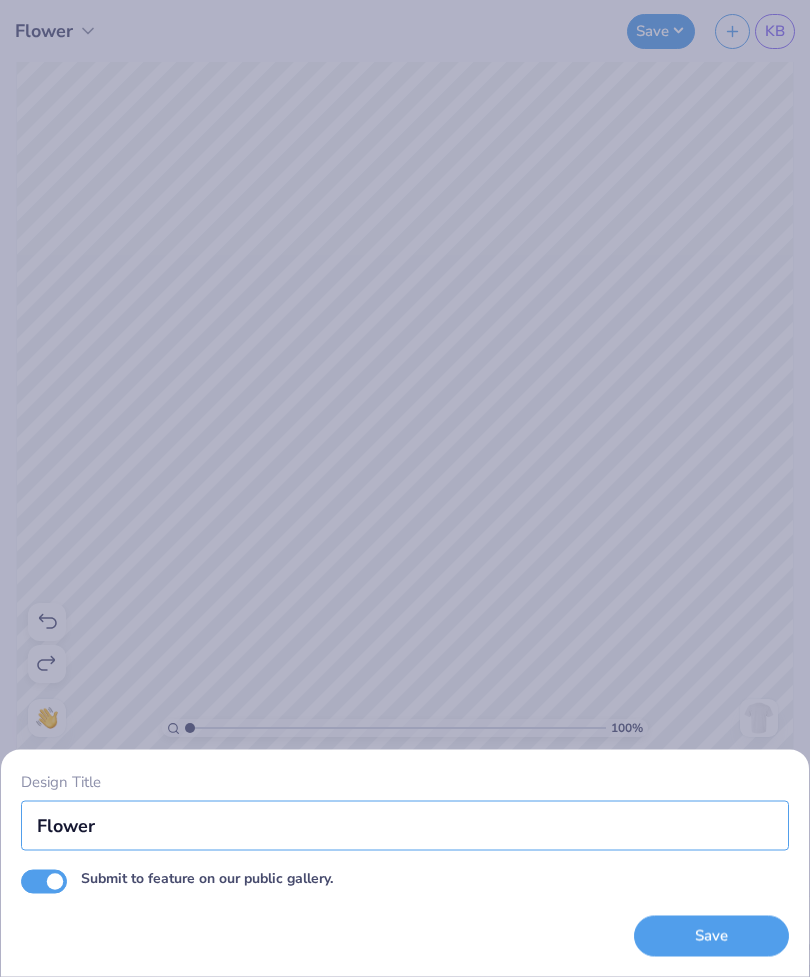 type on "Flower" 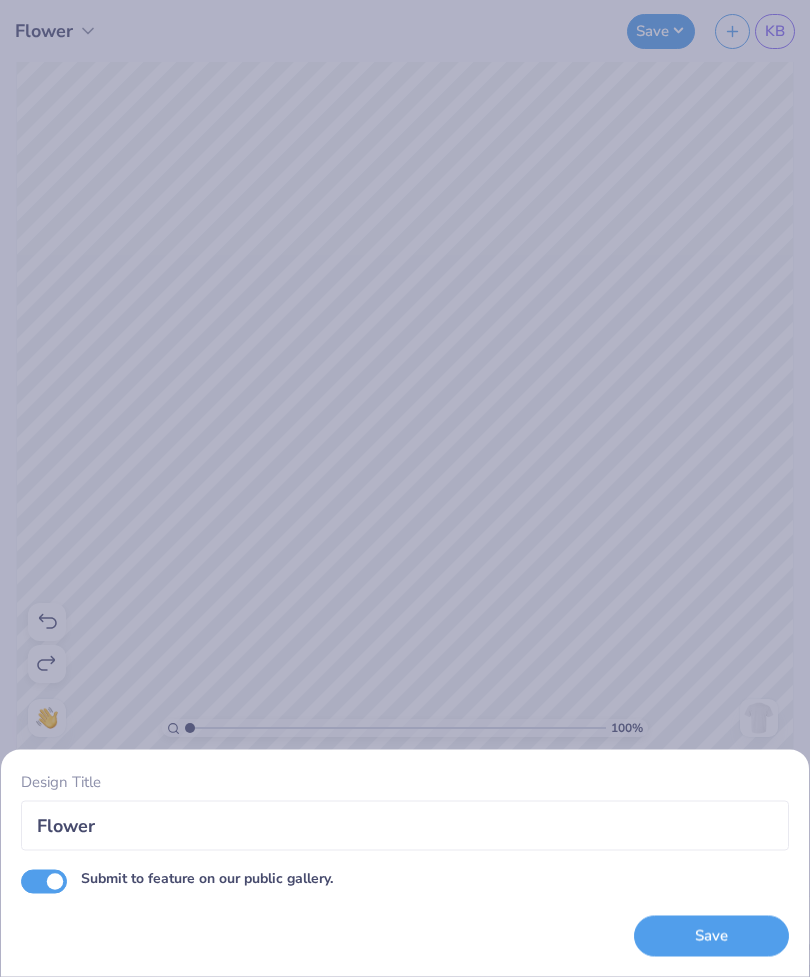 click on "Design Title Flower Submit to feature on our public gallery. Save" at bounding box center [405, 863] 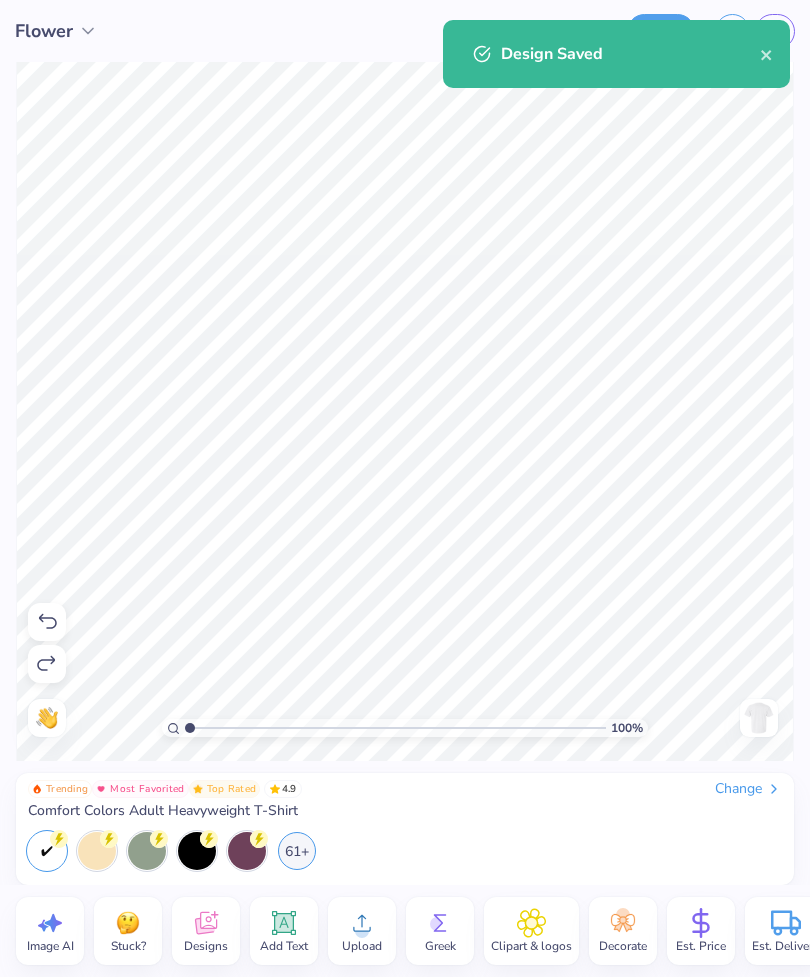 click 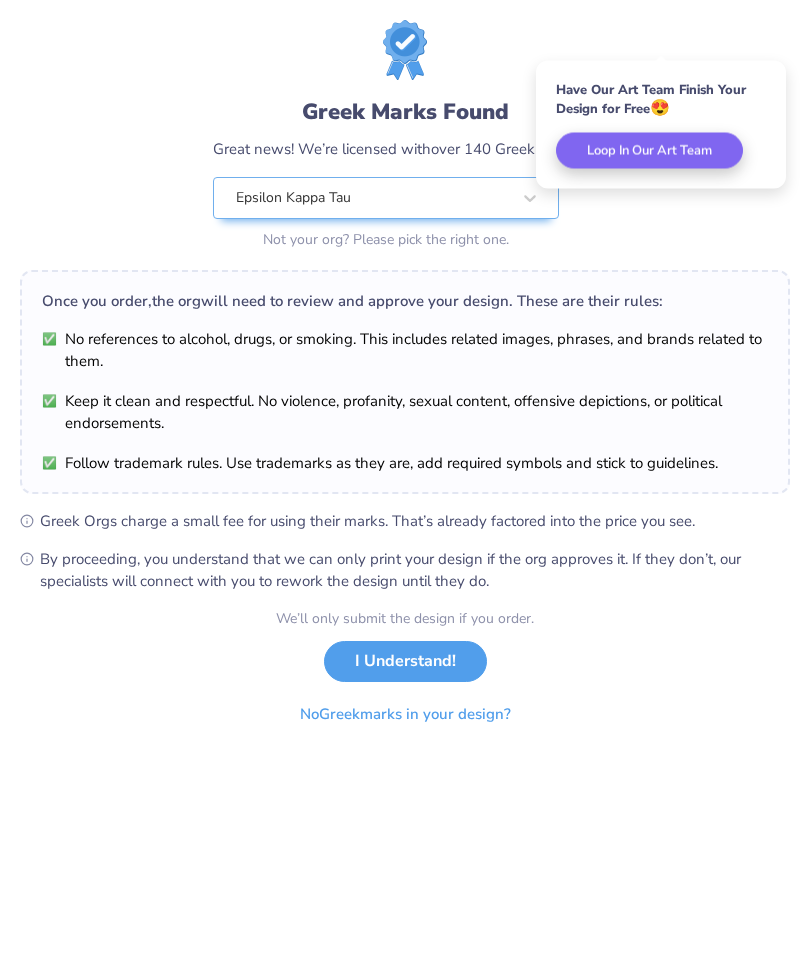 click on "I Understand!" at bounding box center [405, 661] 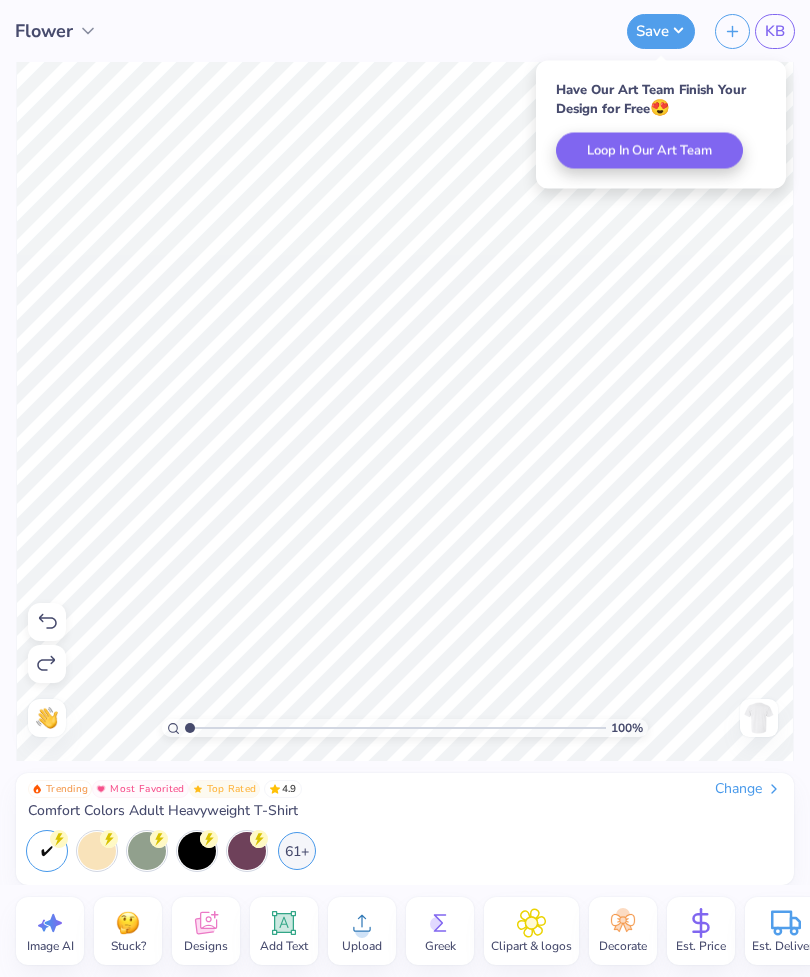 click 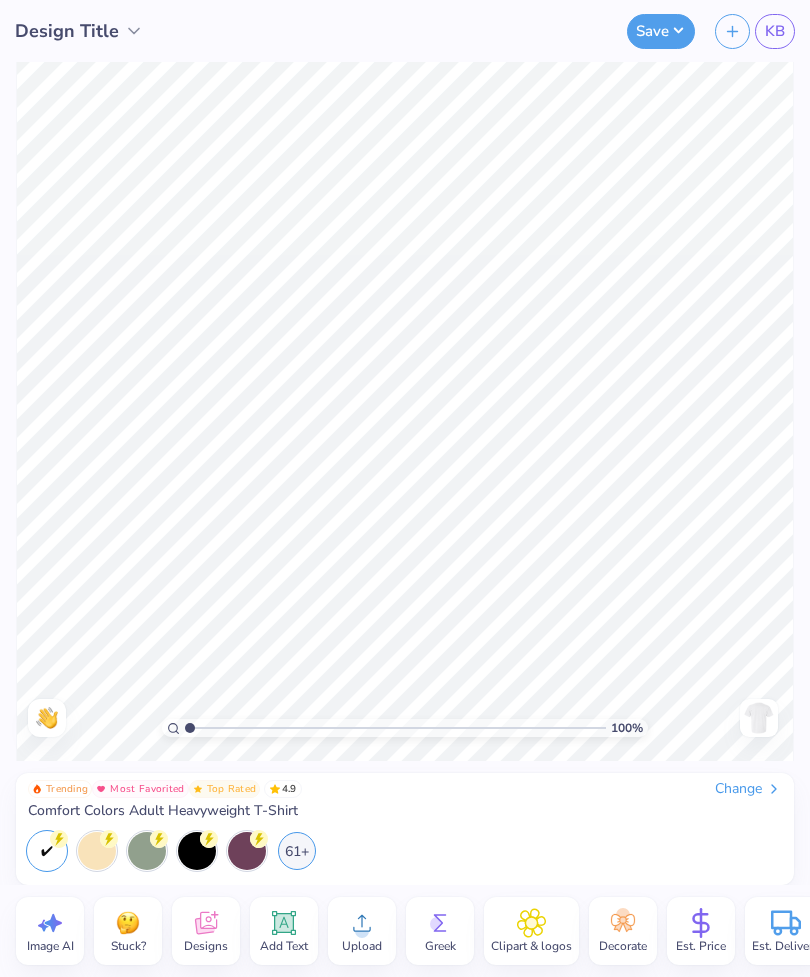 click 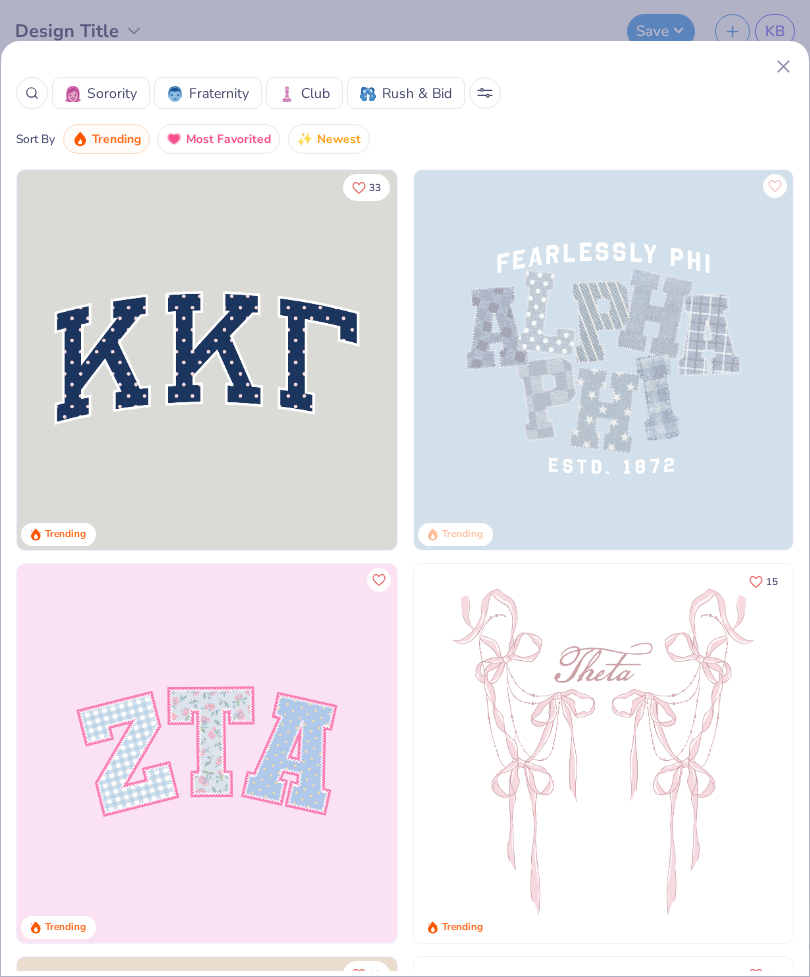 click on "Sorority" at bounding box center [112, 93] 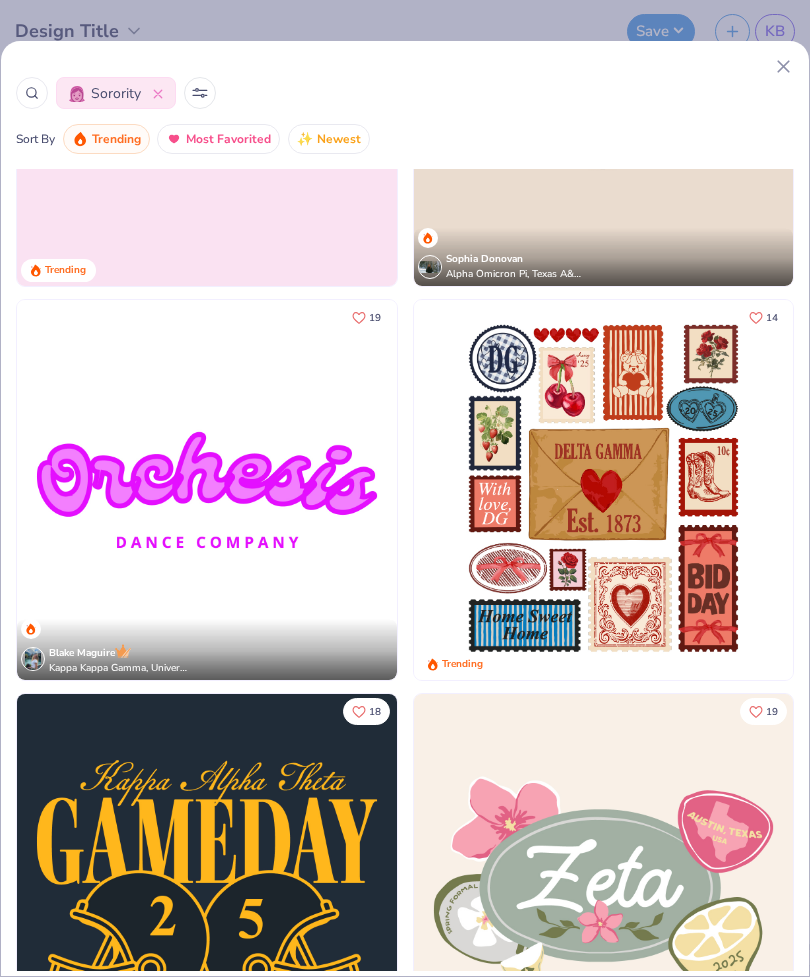 scroll, scrollTop: 659, scrollLeft: 0, axis: vertical 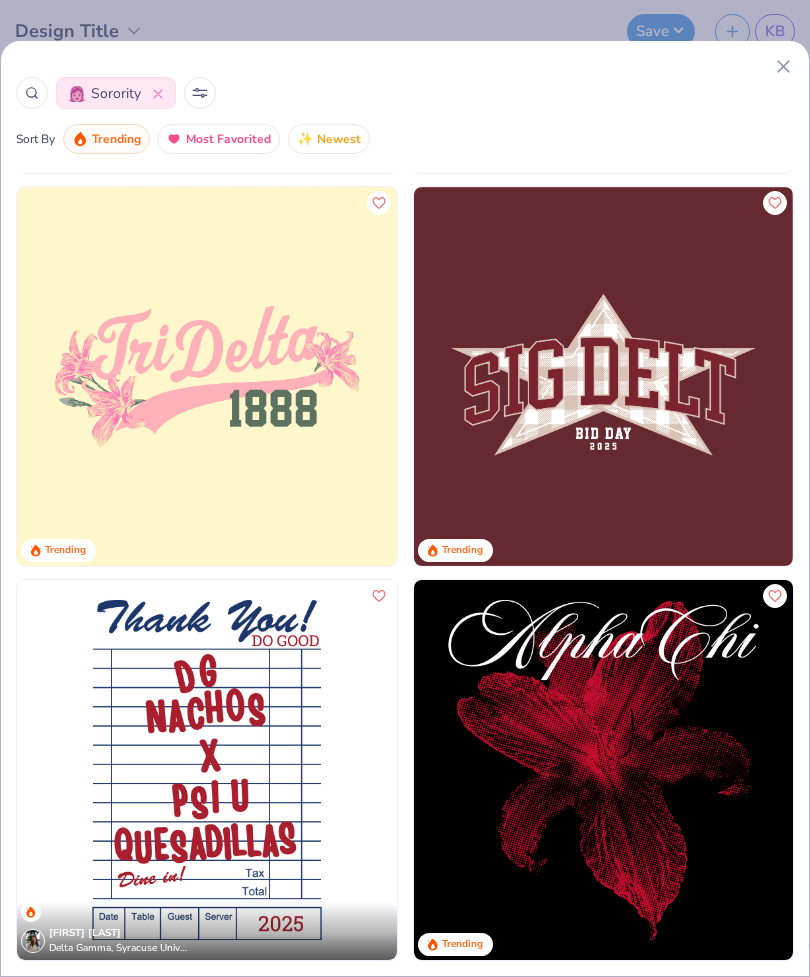 click 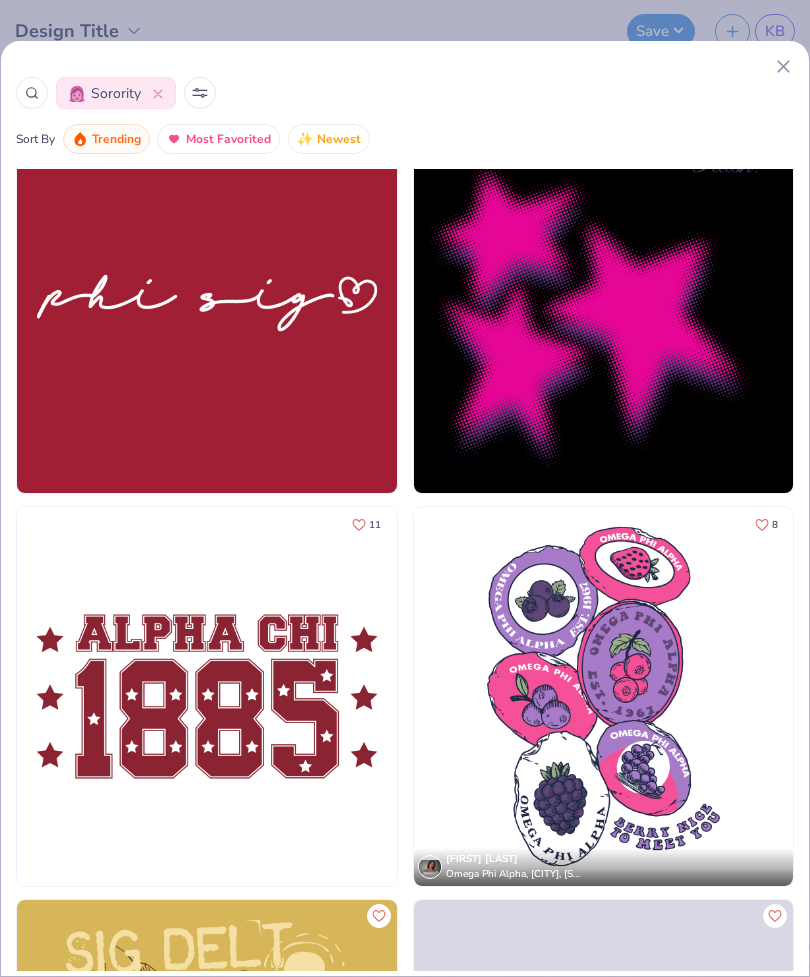 scroll, scrollTop: 20559, scrollLeft: 0, axis: vertical 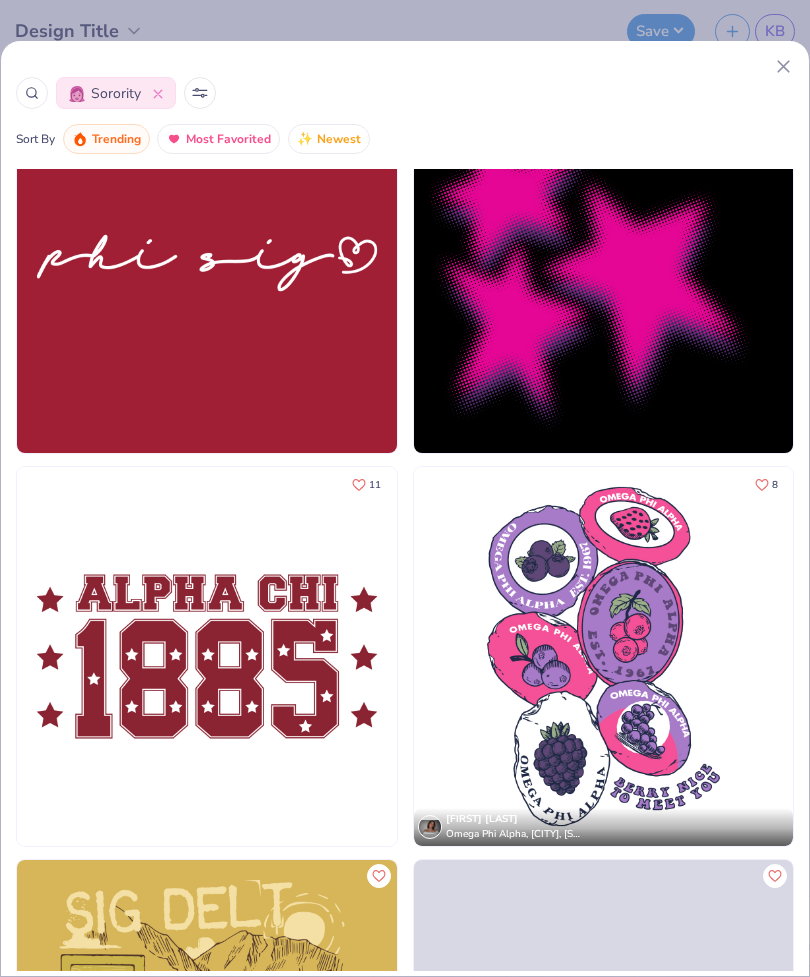 click at bounding box center (207, 657) 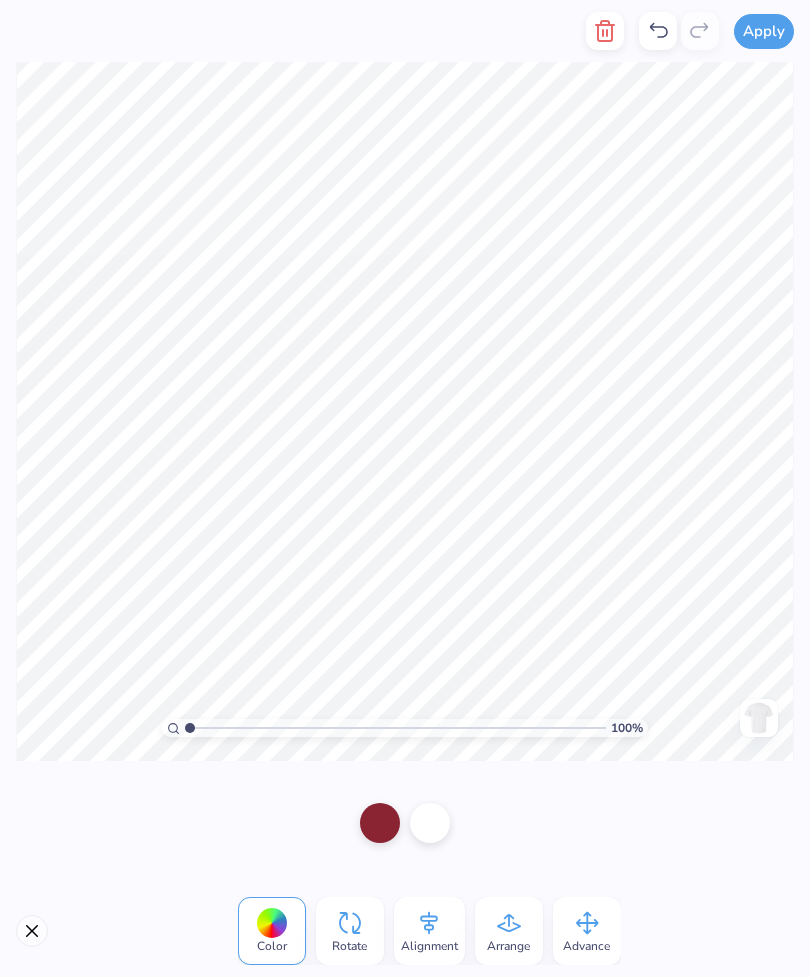 click 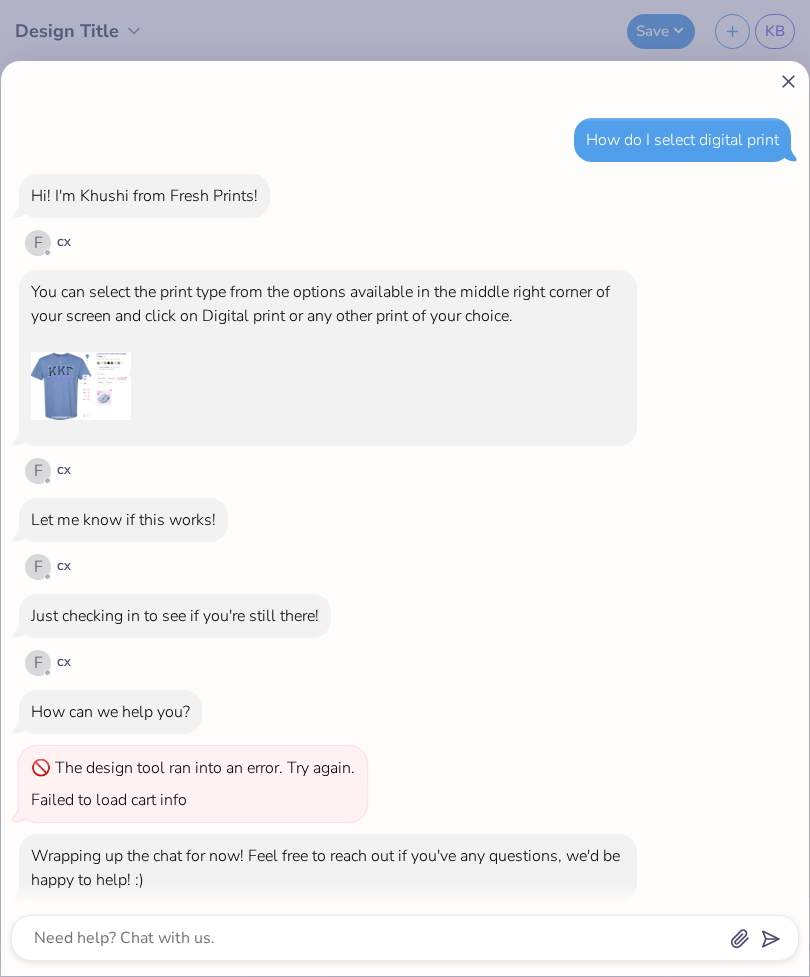 scroll, scrollTop: 141, scrollLeft: 0, axis: vertical 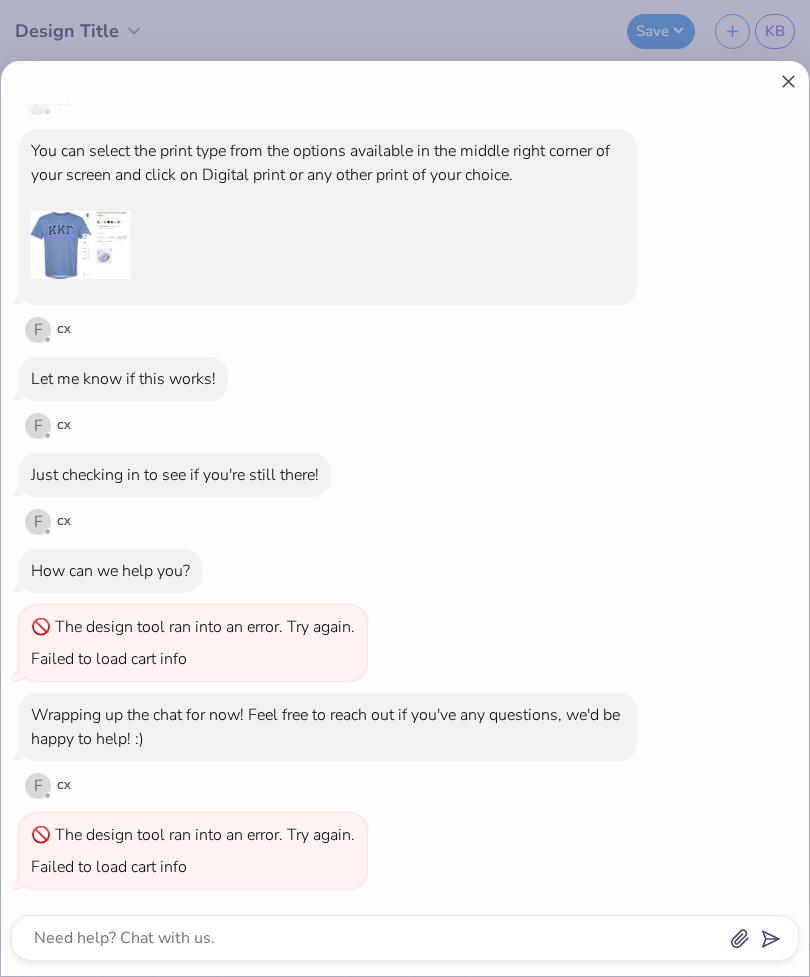 click 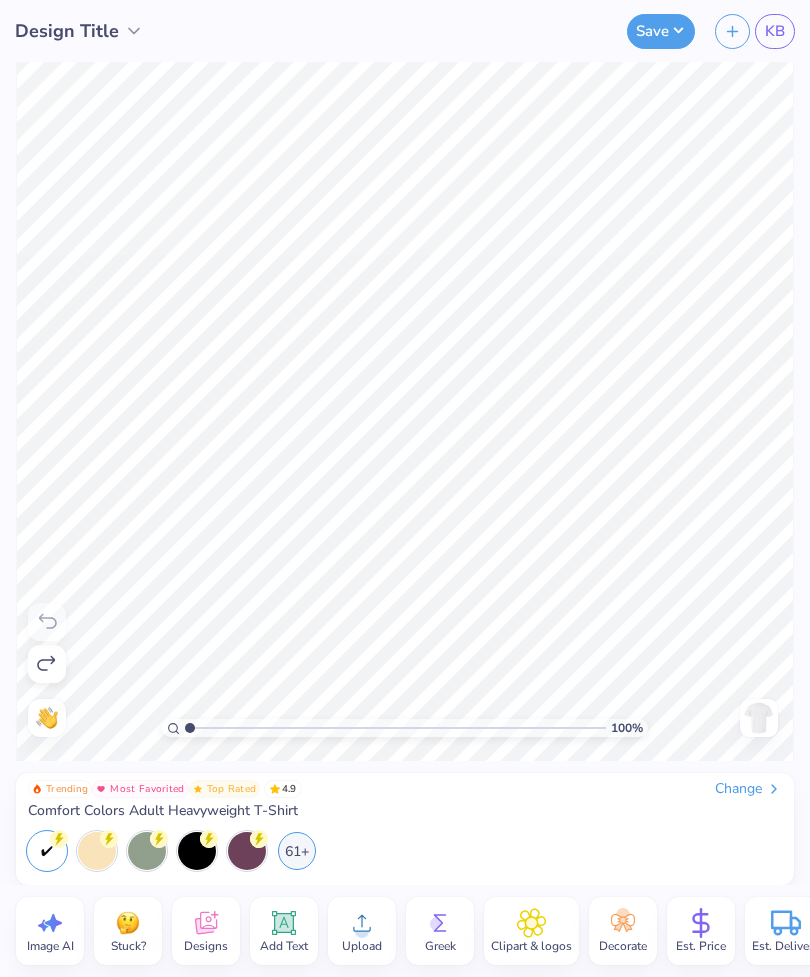 click 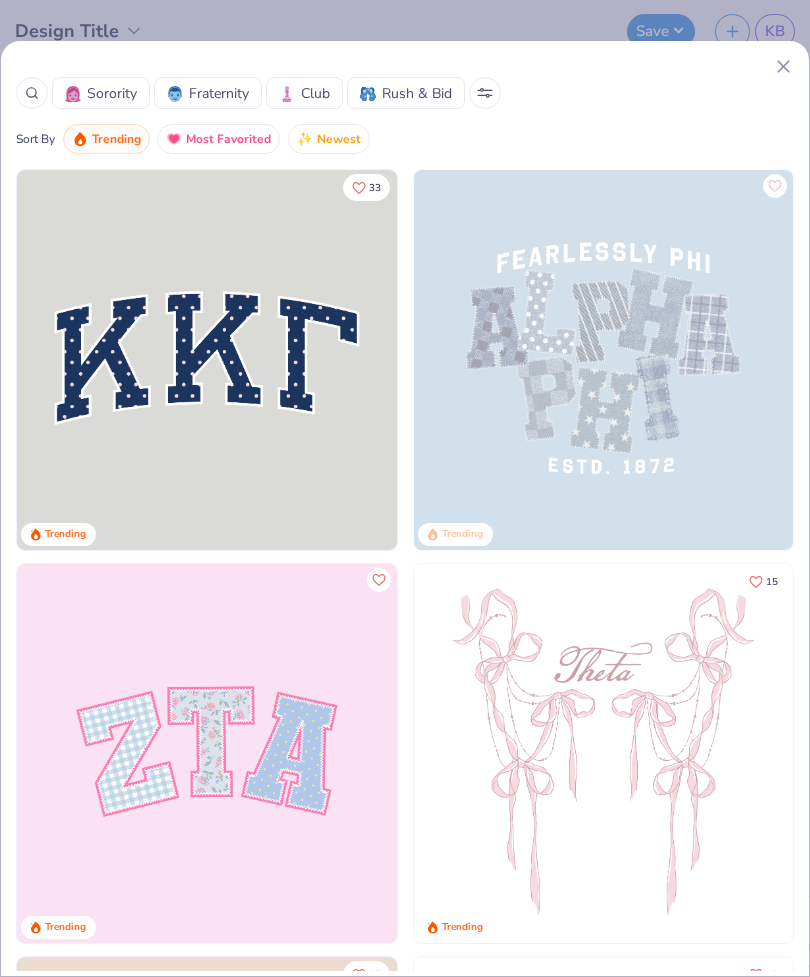 click on "Sorority" at bounding box center (112, 93) 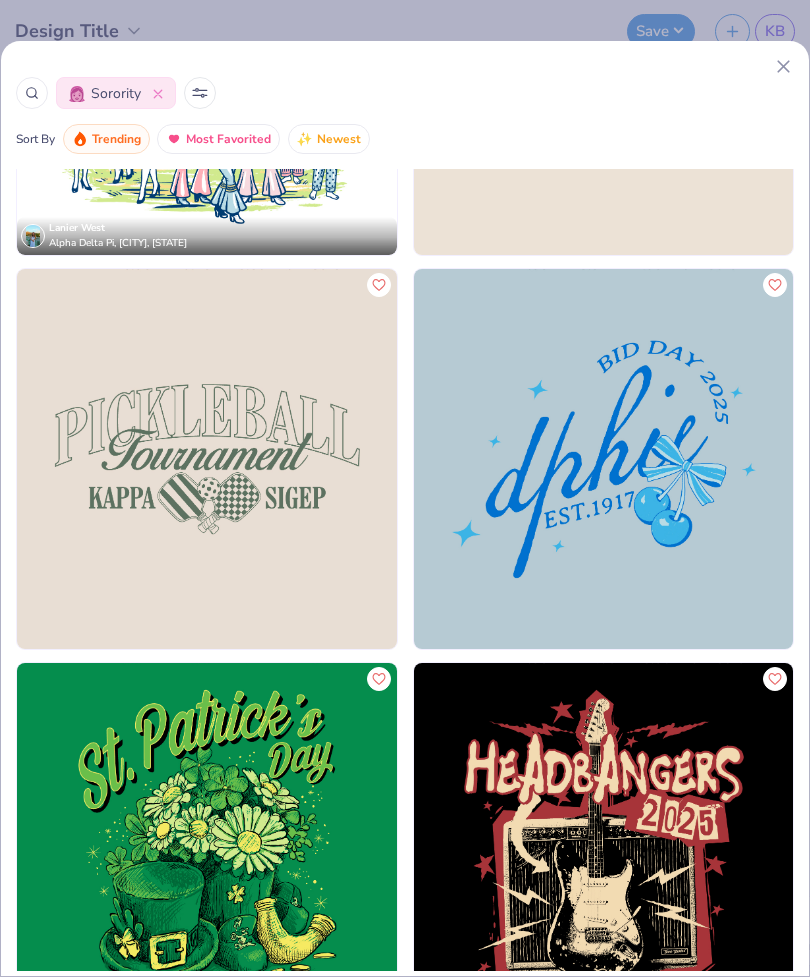 scroll, scrollTop: 34545, scrollLeft: 0, axis: vertical 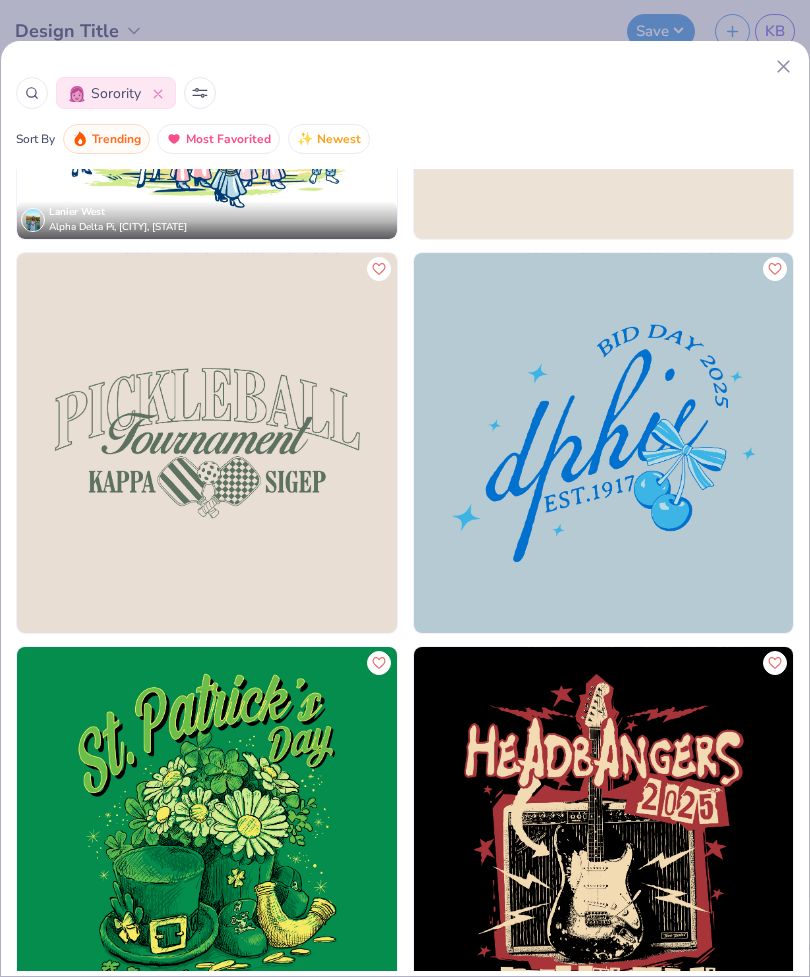 click at bounding box center (207, 443) 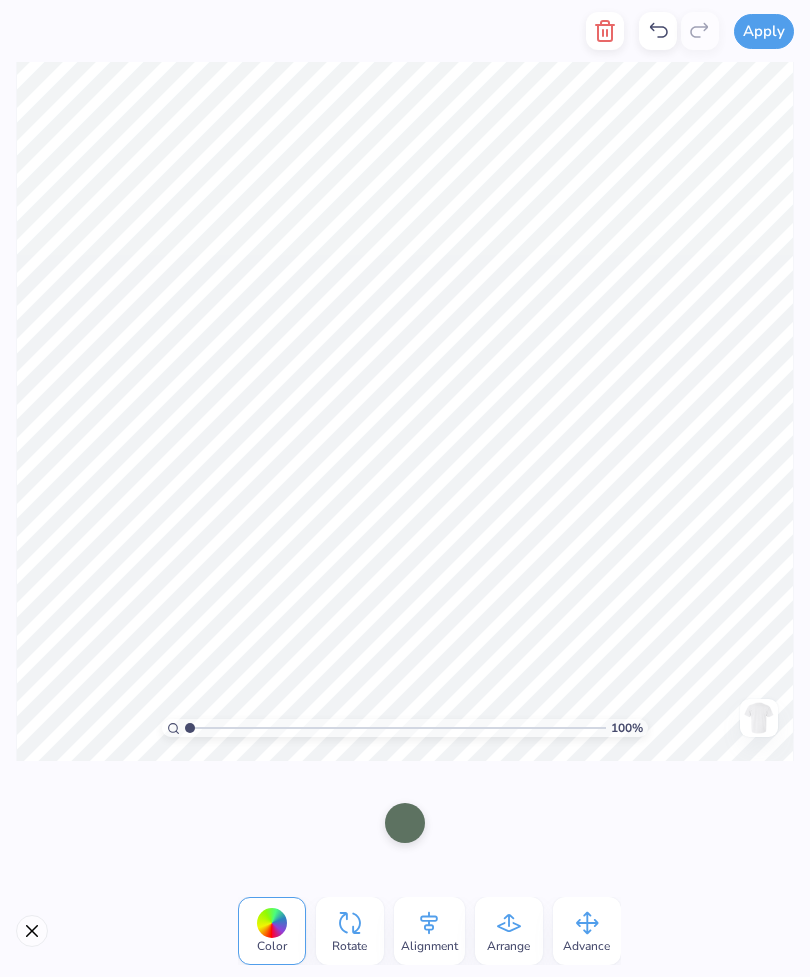click at bounding box center (658, 31) 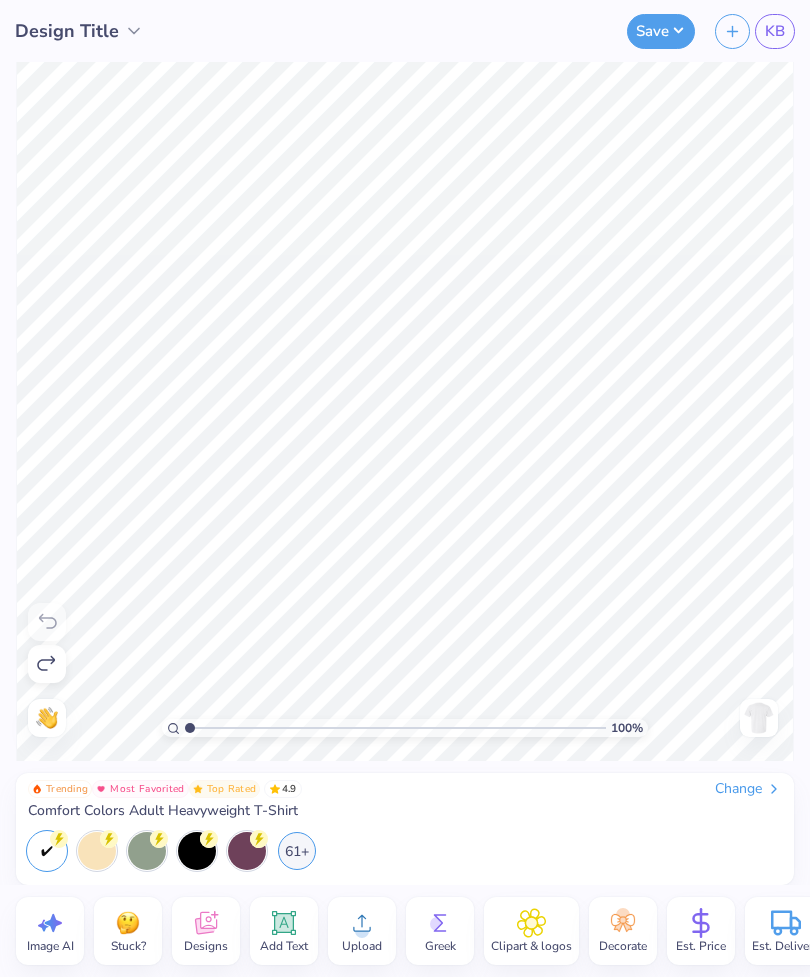 click 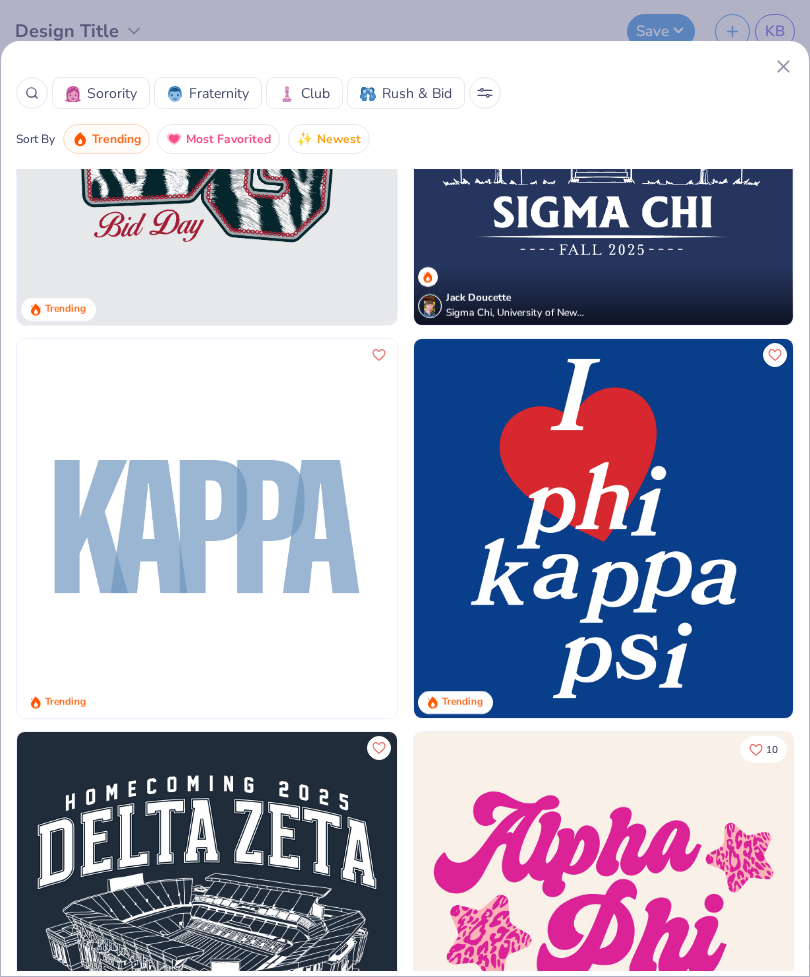 scroll, scrollTop: 10457, scrollLeft: 0, axis: vertical 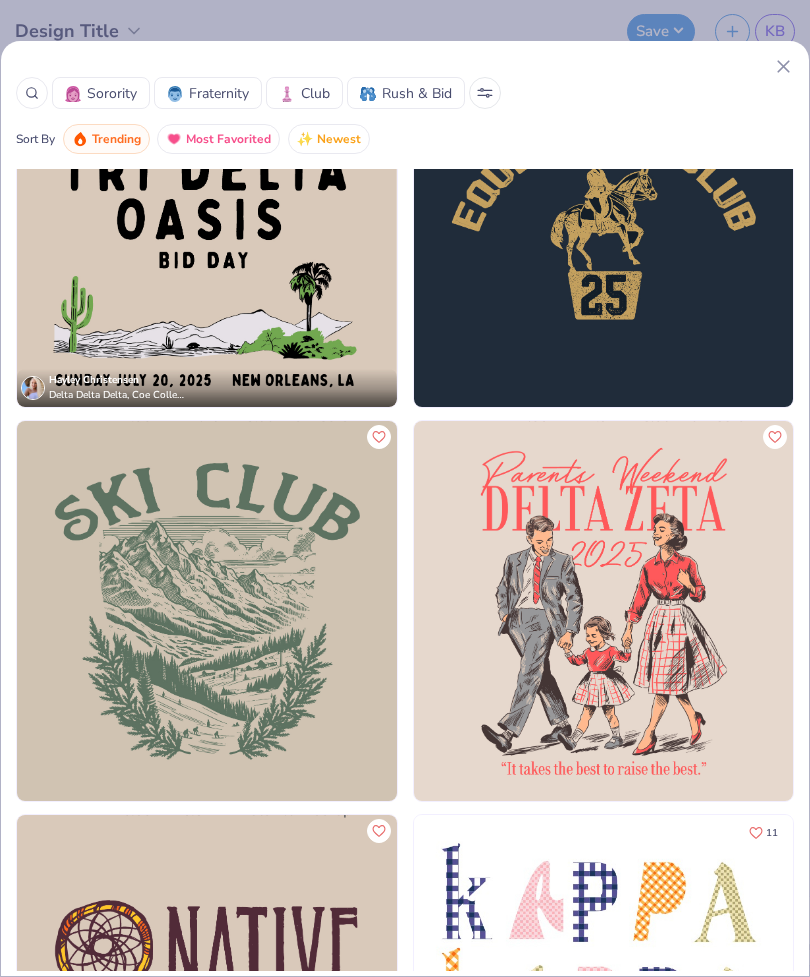 click on "Sorority" at bounding box center [112, 93] 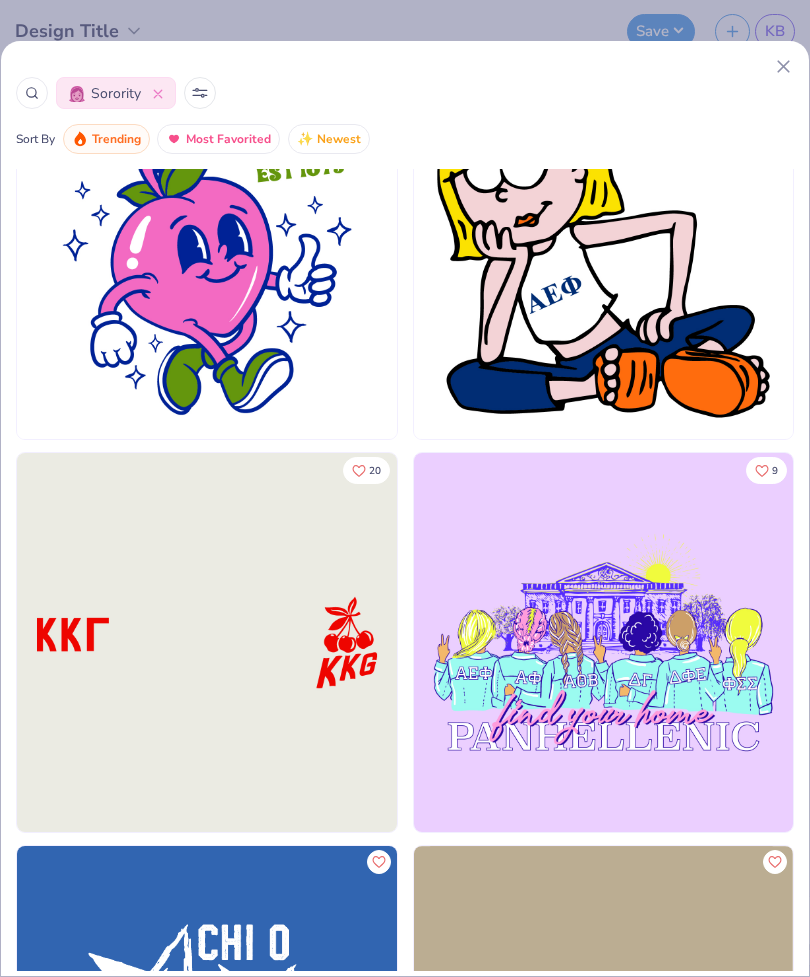 click 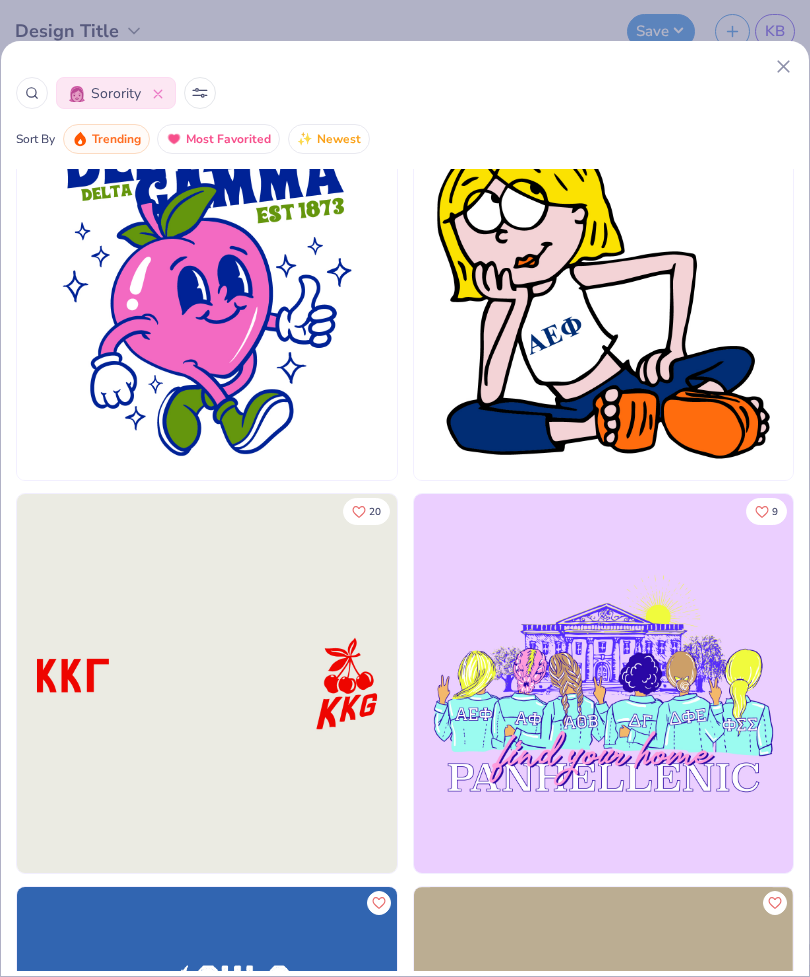 scroll, scrollTop: 0, scrollLeft: 0, axis: both 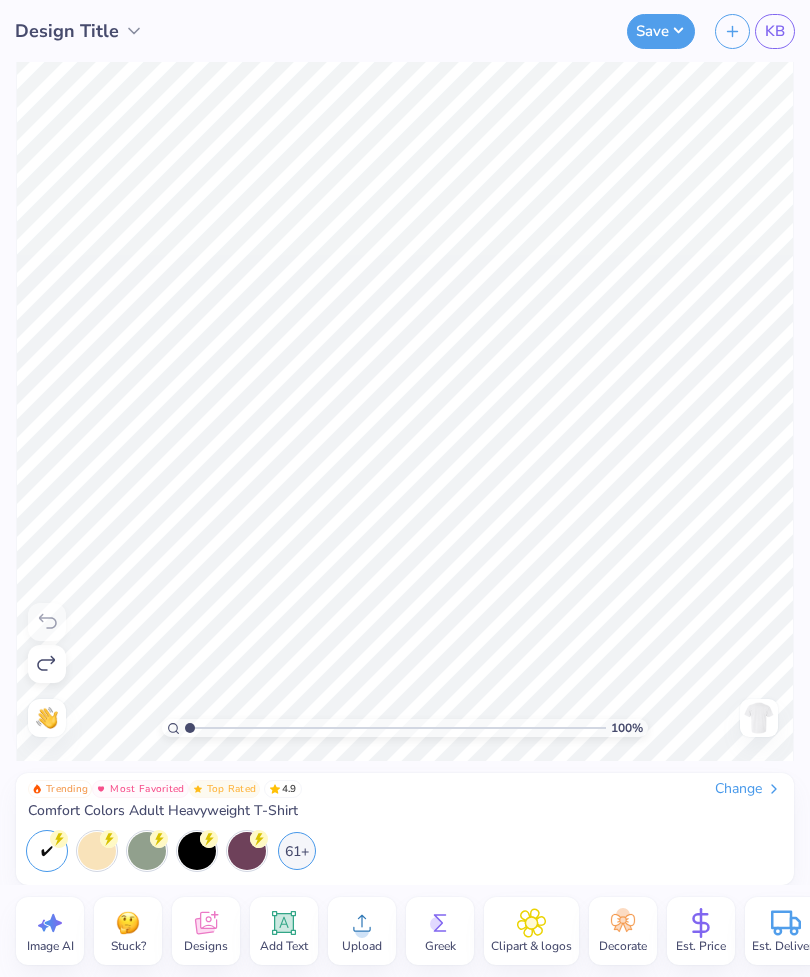 click 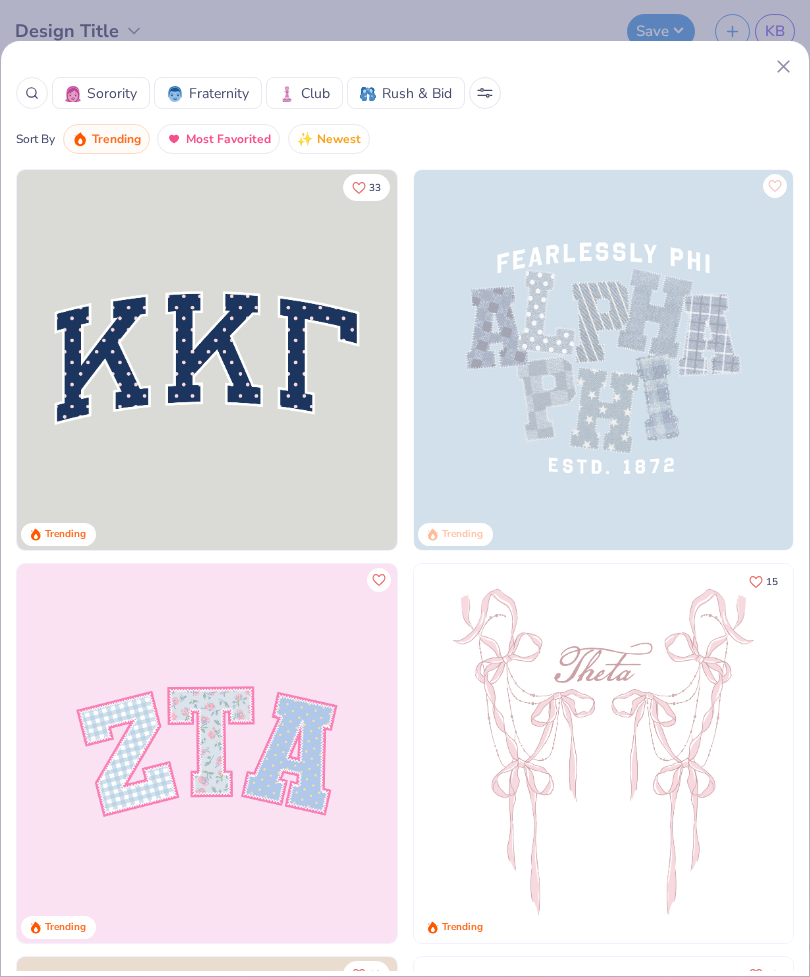 click on "Sorority" at bounding box center (112, 93) 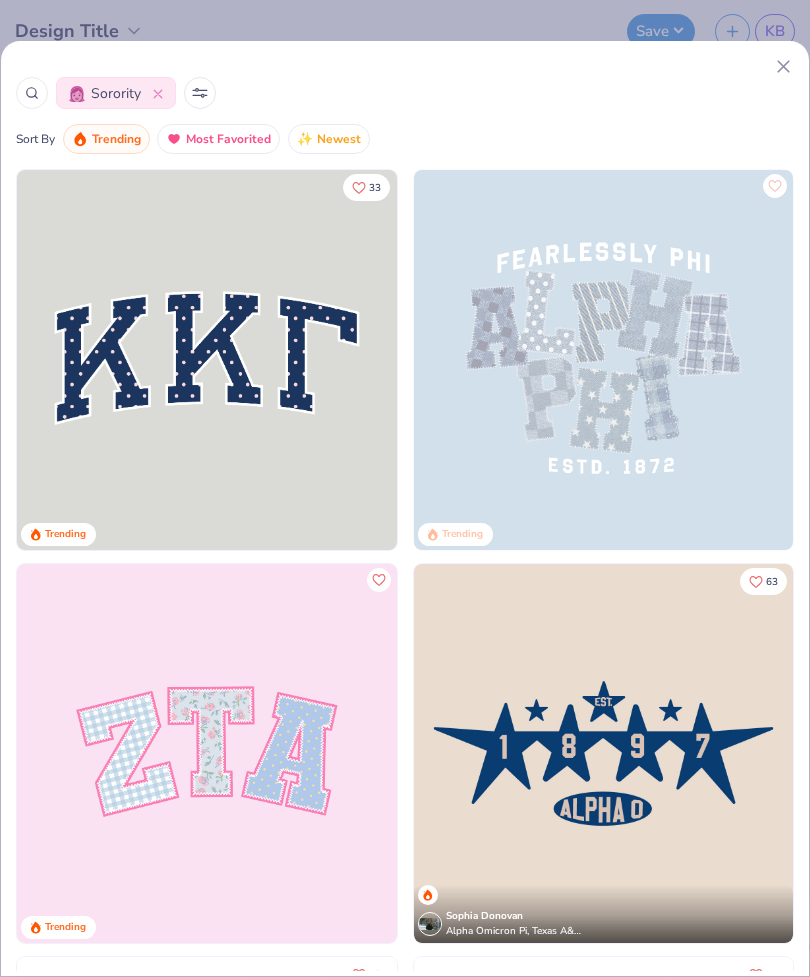 click at bounding box center (200, 93) 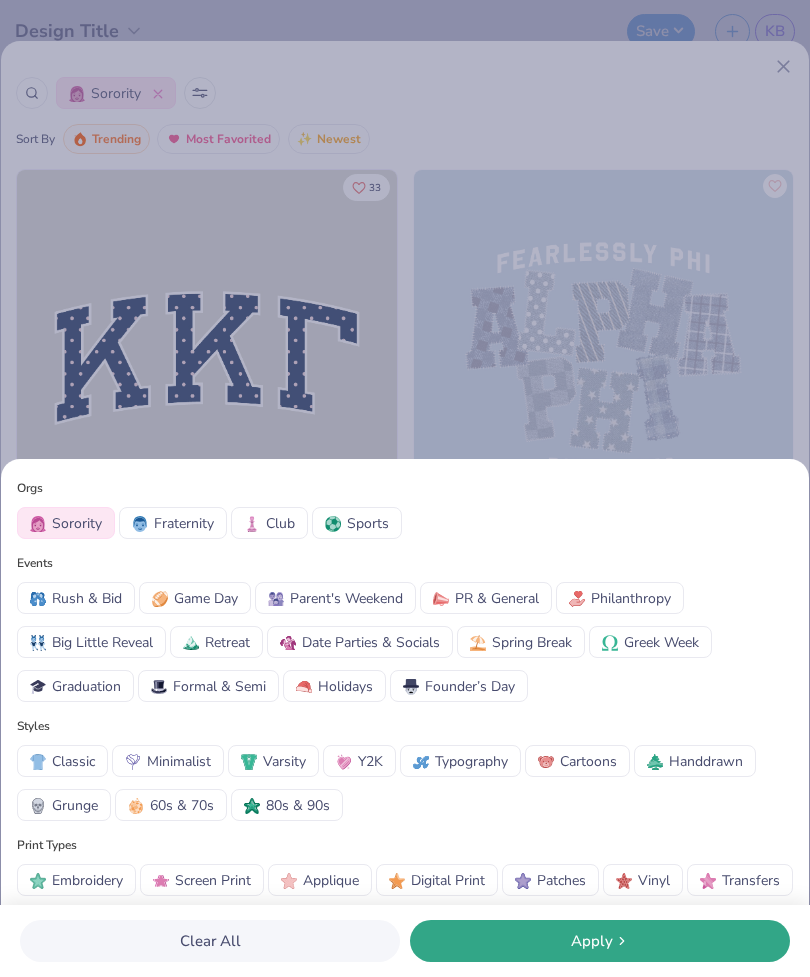 click on "PR & General" at bounding box center [497, 598] 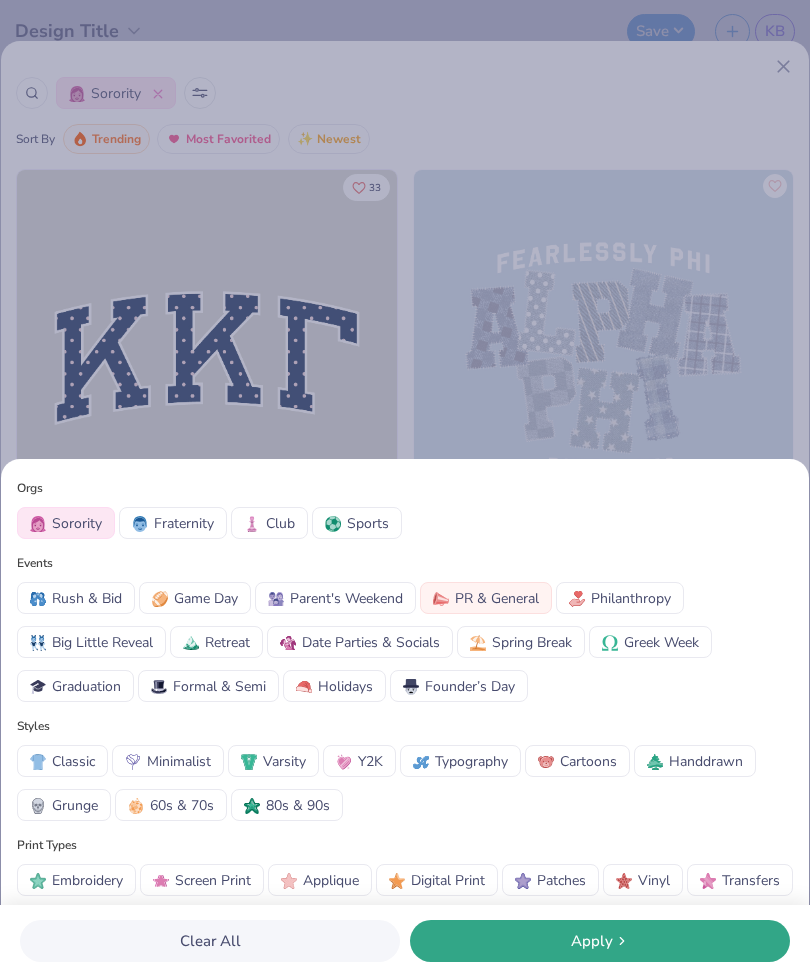 click on "Apply" at bounding box center [600, 941] 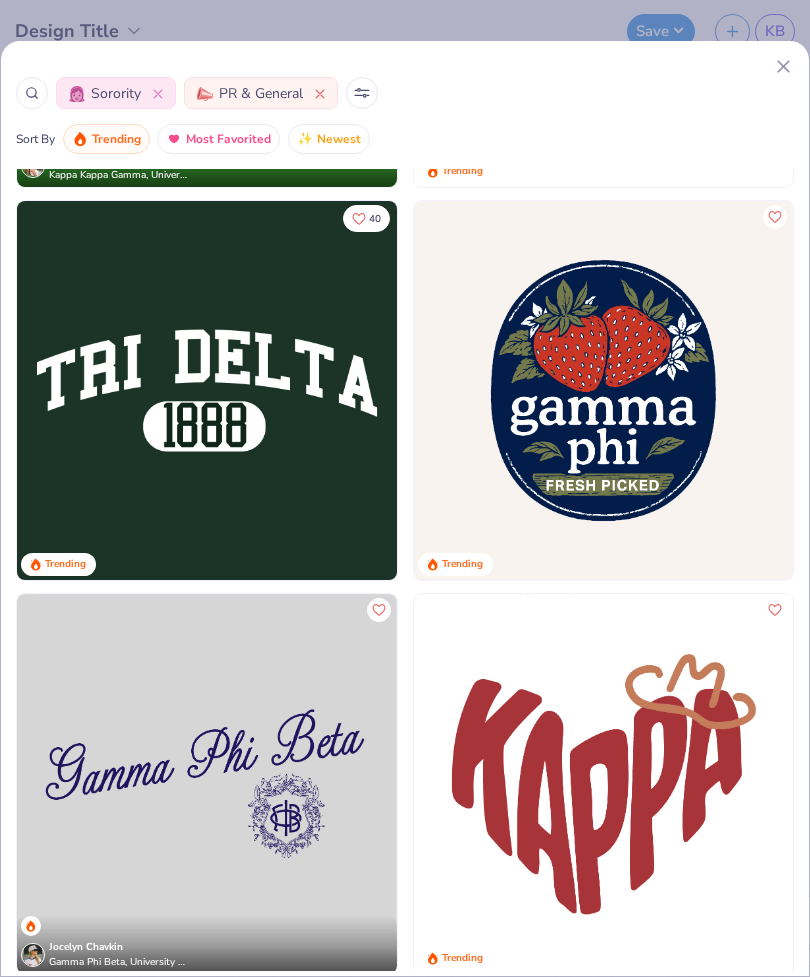 scroll, scrollTop: 6661, scrollLeft: 0, axis: vertical 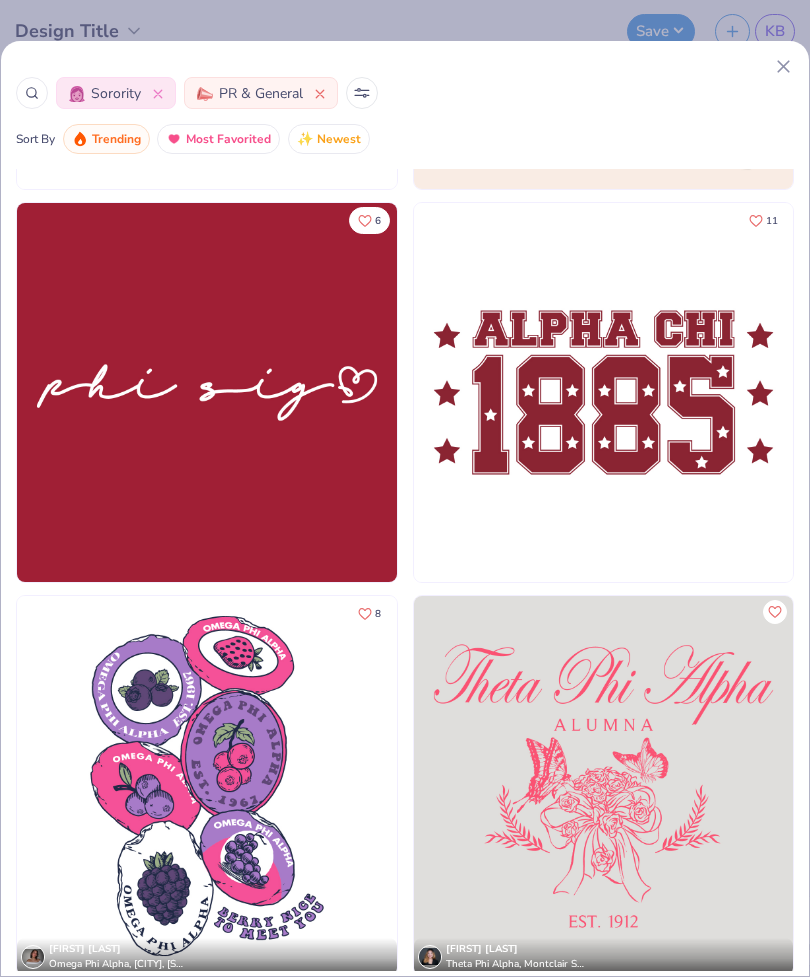 click on "6" at bounding box center (369, 220) 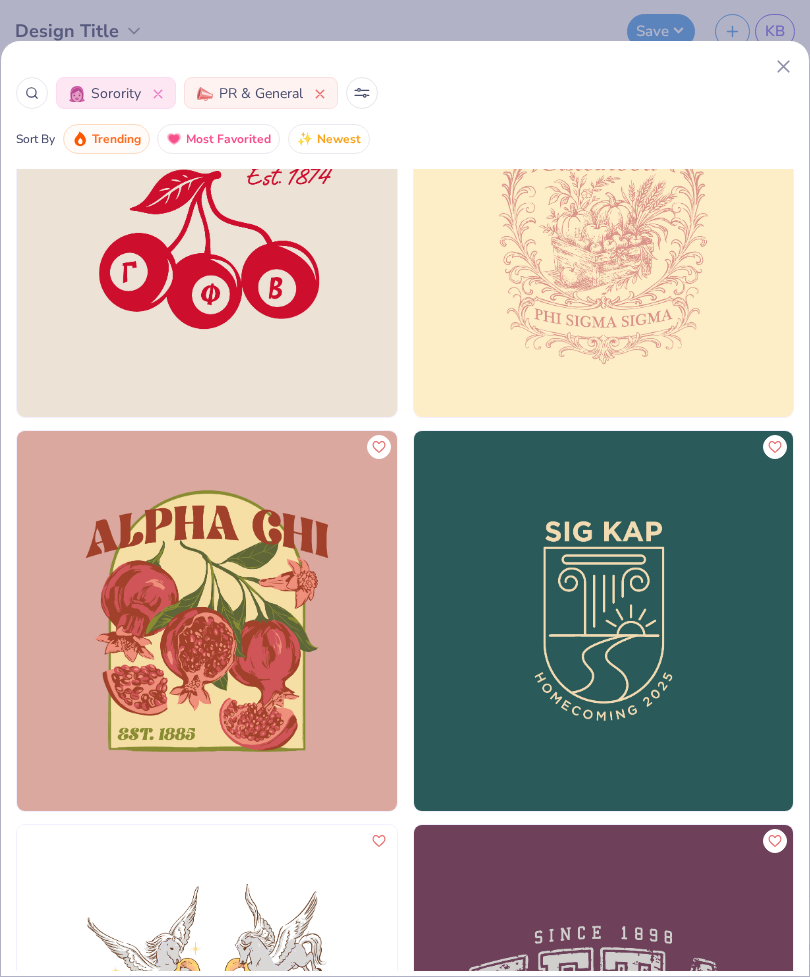 scroll, scrollTop: 17057, scrollLeft: 0, axis: vertical 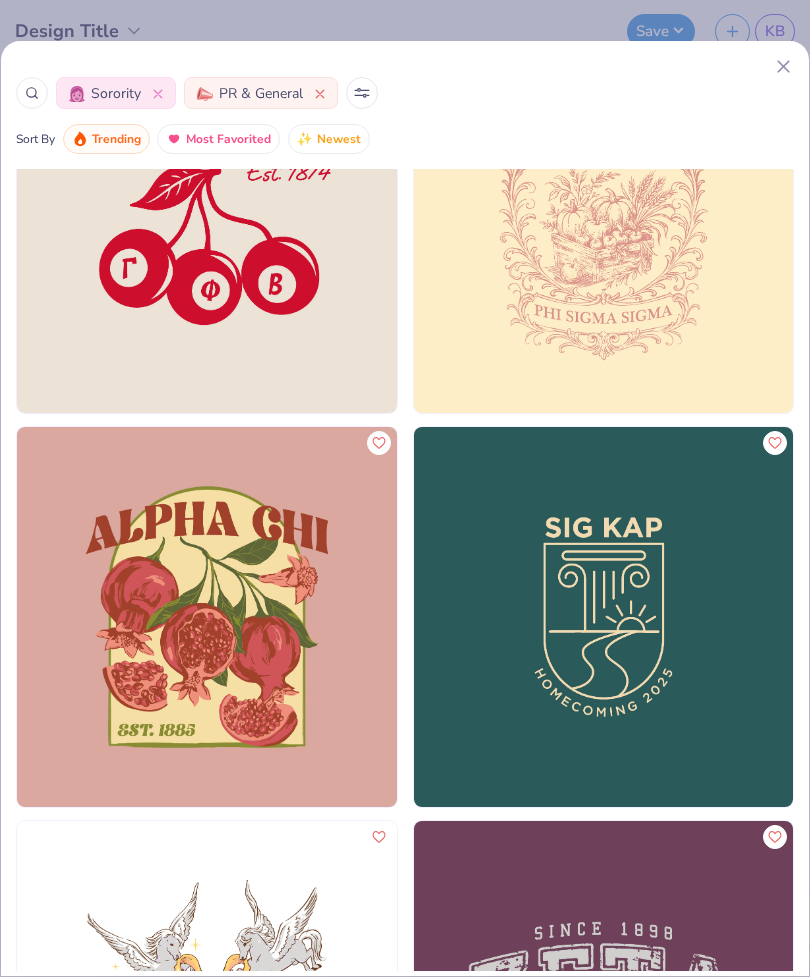 click at bounding box center (379, 443) 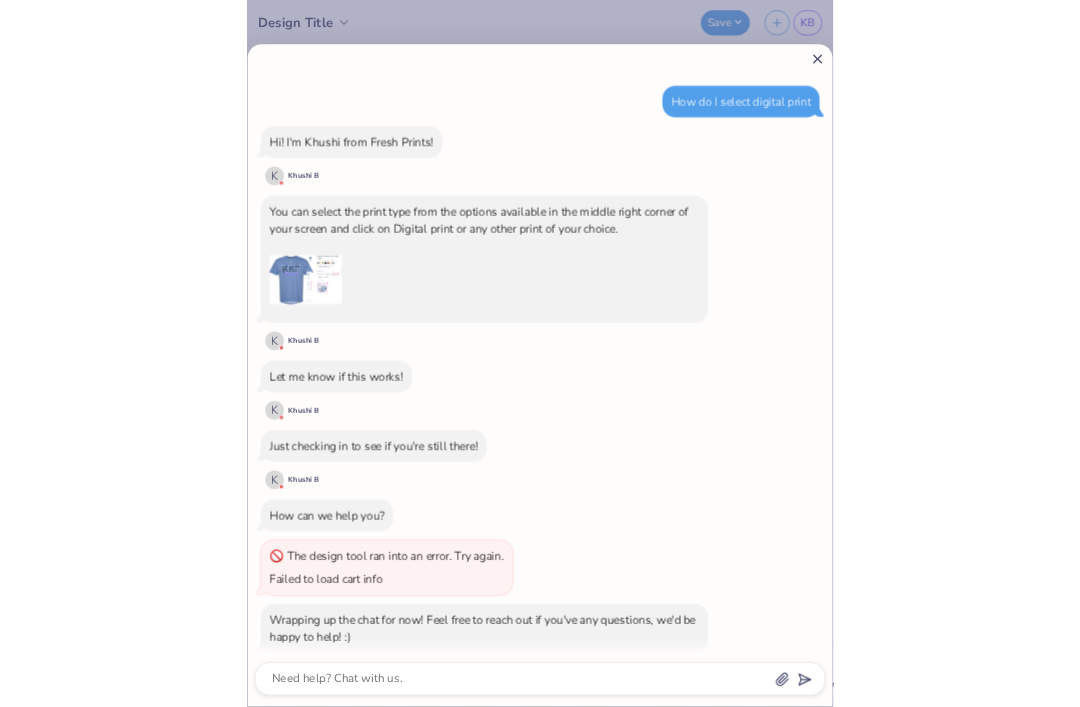 scroll, scrollTop: 317, scrollLeft: 0, axis: vertical 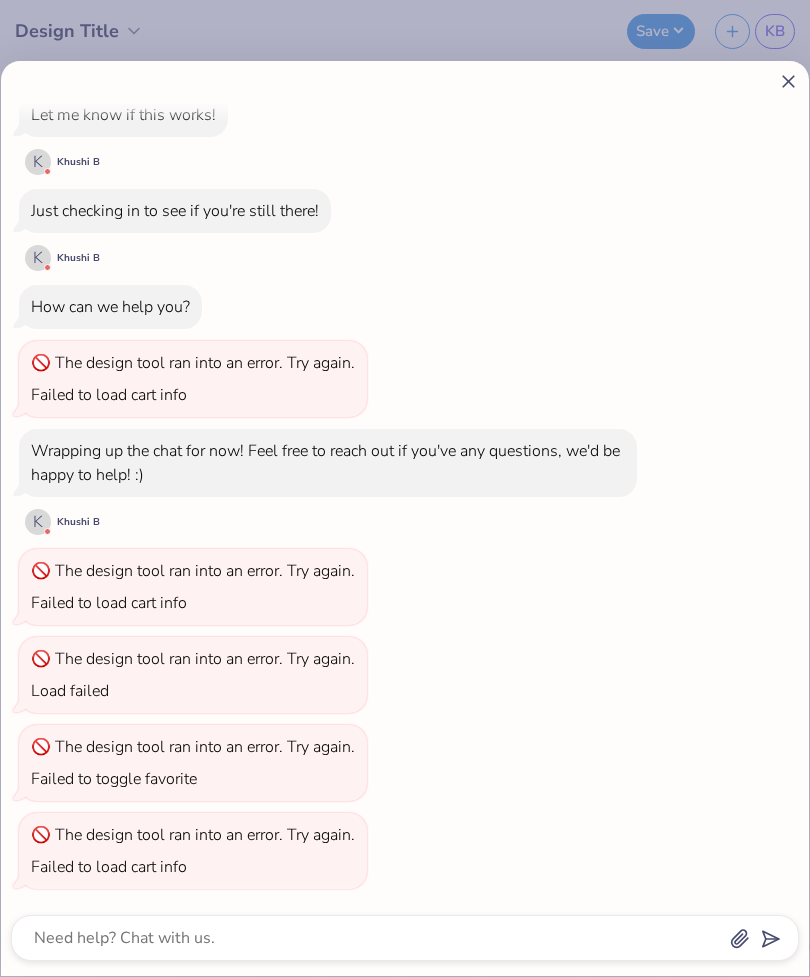 click 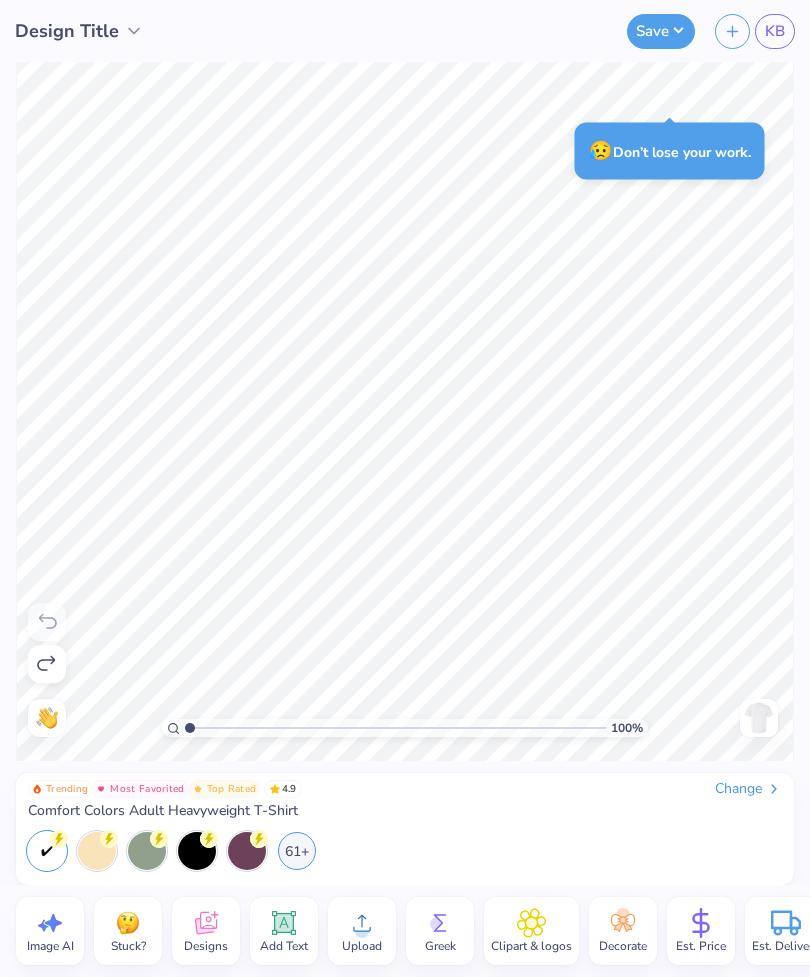 click on "Designs" at bounding box center [206, 946] 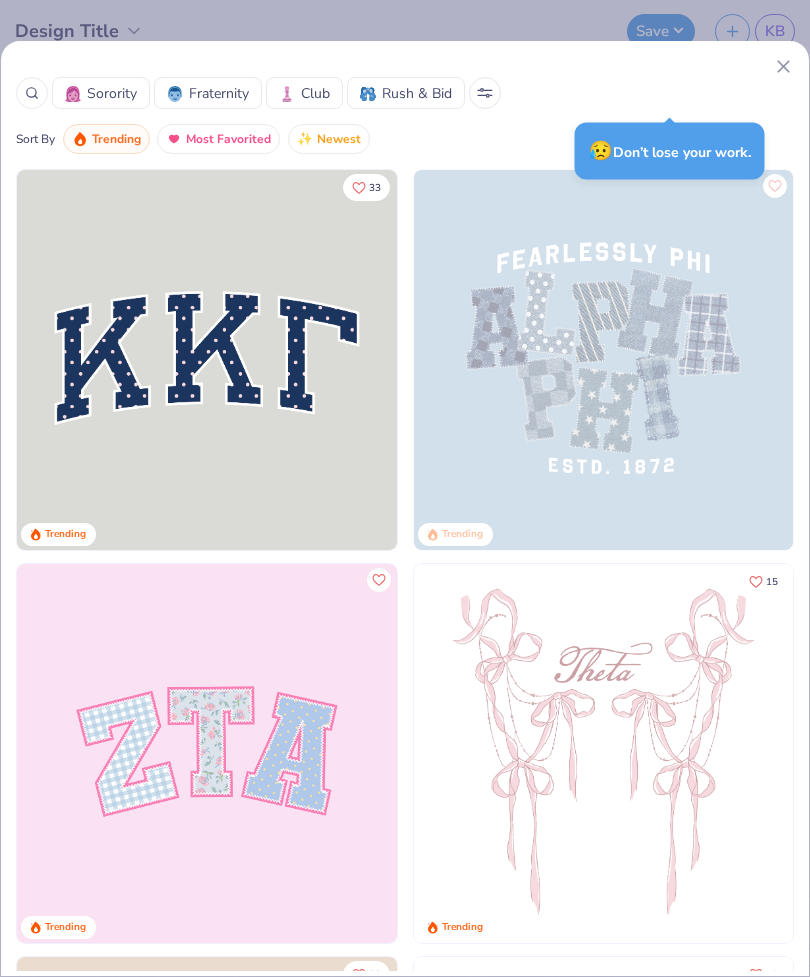 click at bounding box center [32, 93] 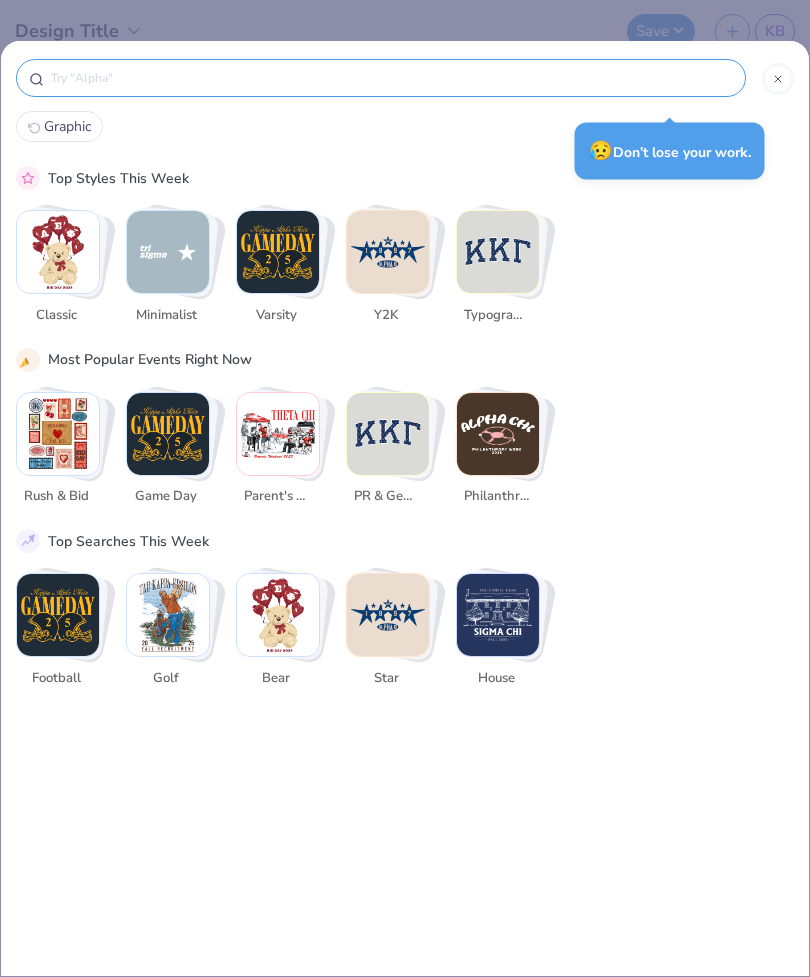 scroll, scrollTop: 0, scrollLeft: 0, axis: both 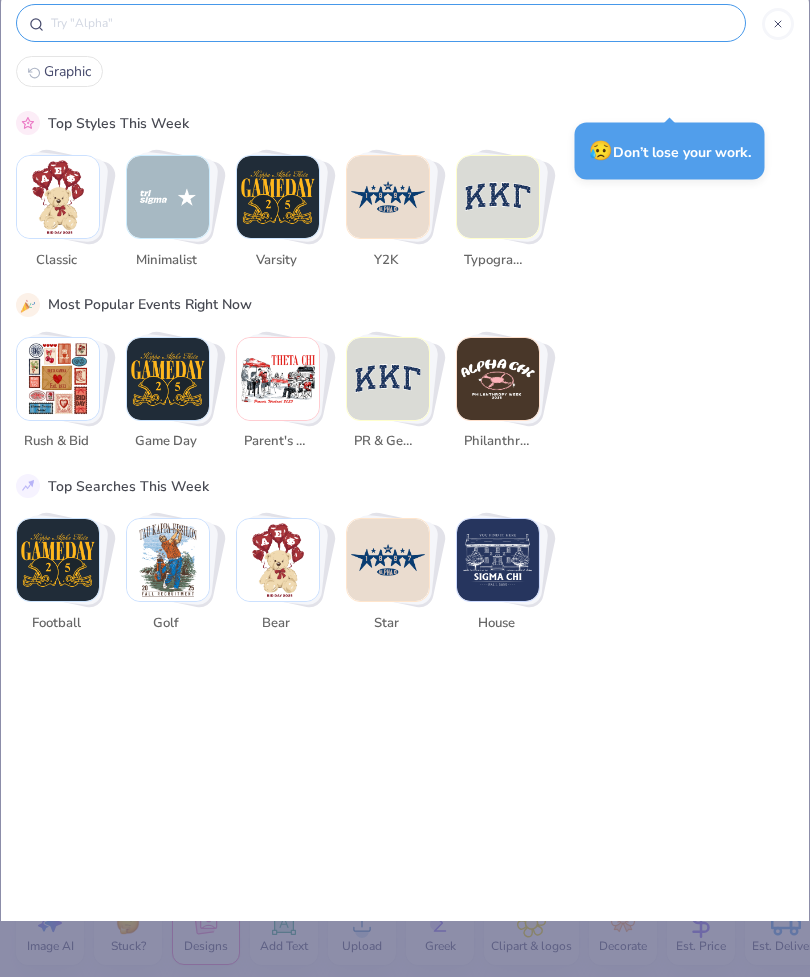 click at bounding box center (391, 23) 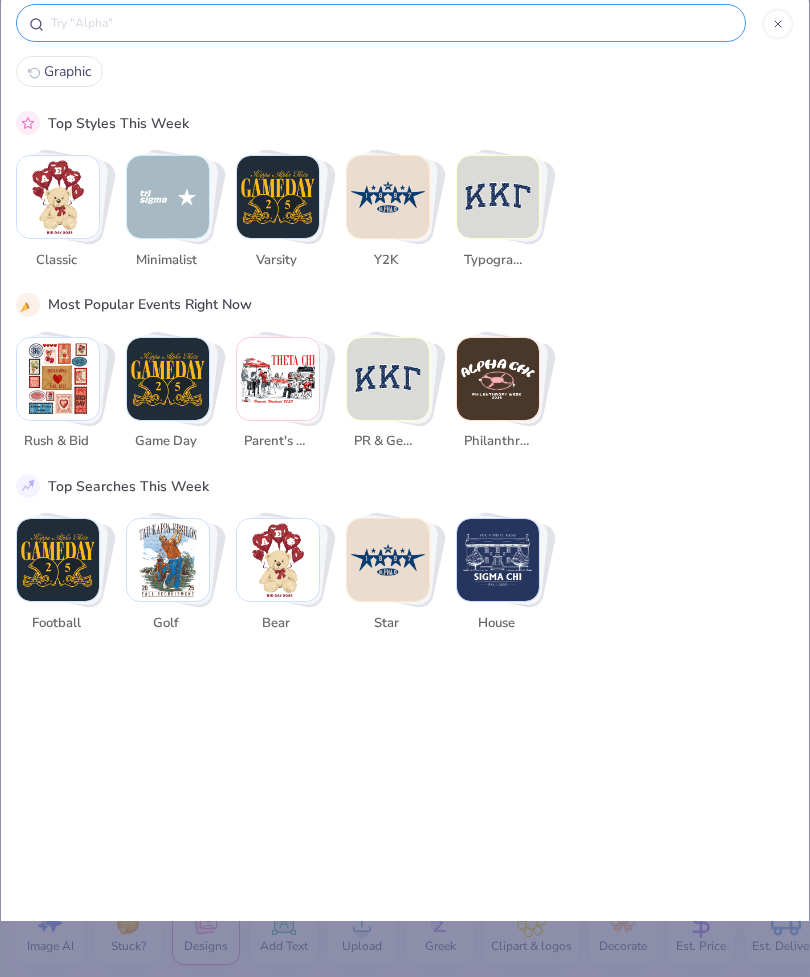 click at bounding box center (391, 23) 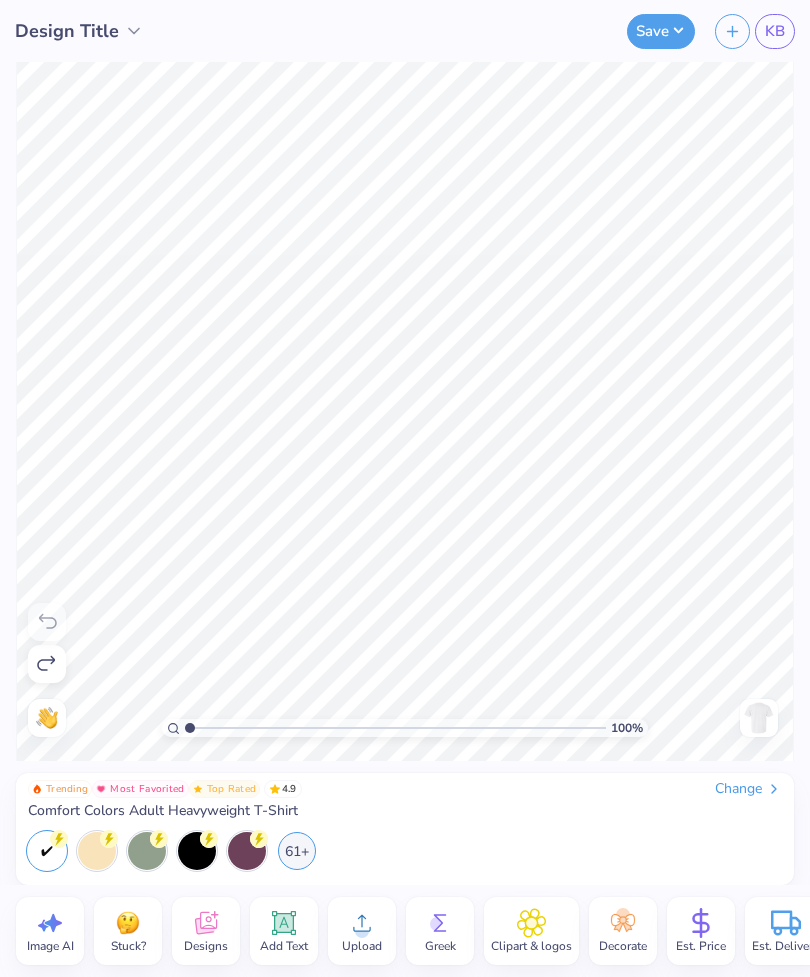 click 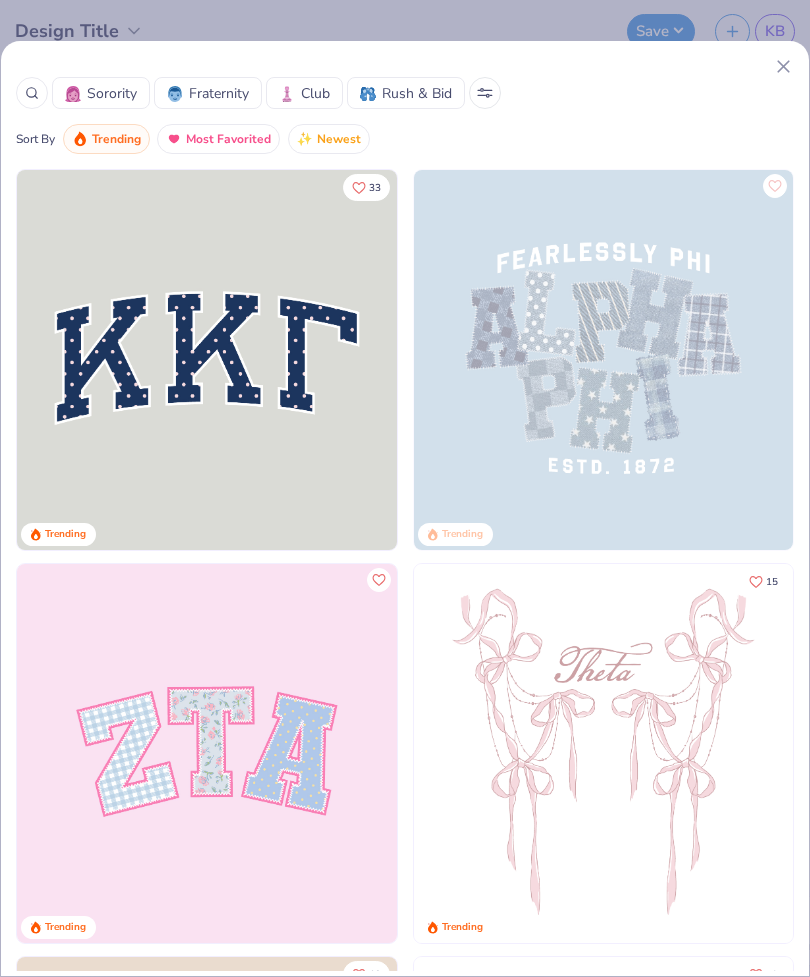 click on "Sorority Fraternity Club Rush & Bid Sort By Trending Most Favorited Newest" at bounding box center (405, 105) 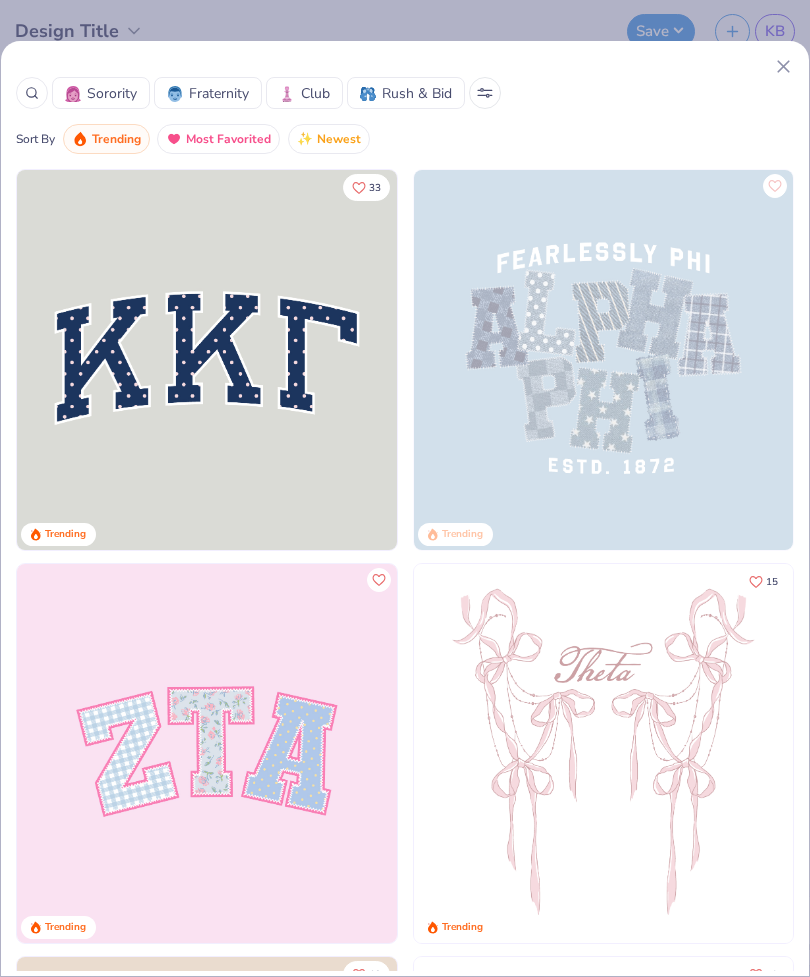 click at bounding box center (32, 93) 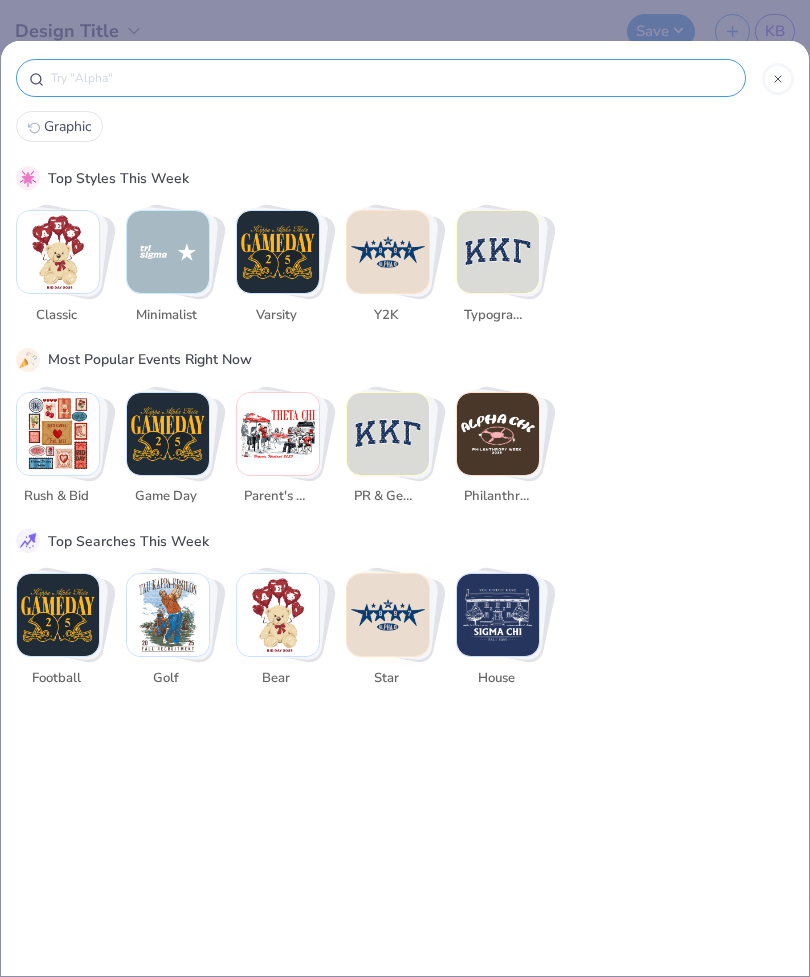 scroll, scrollTop: 0, scrollLeft: 0, axis: both 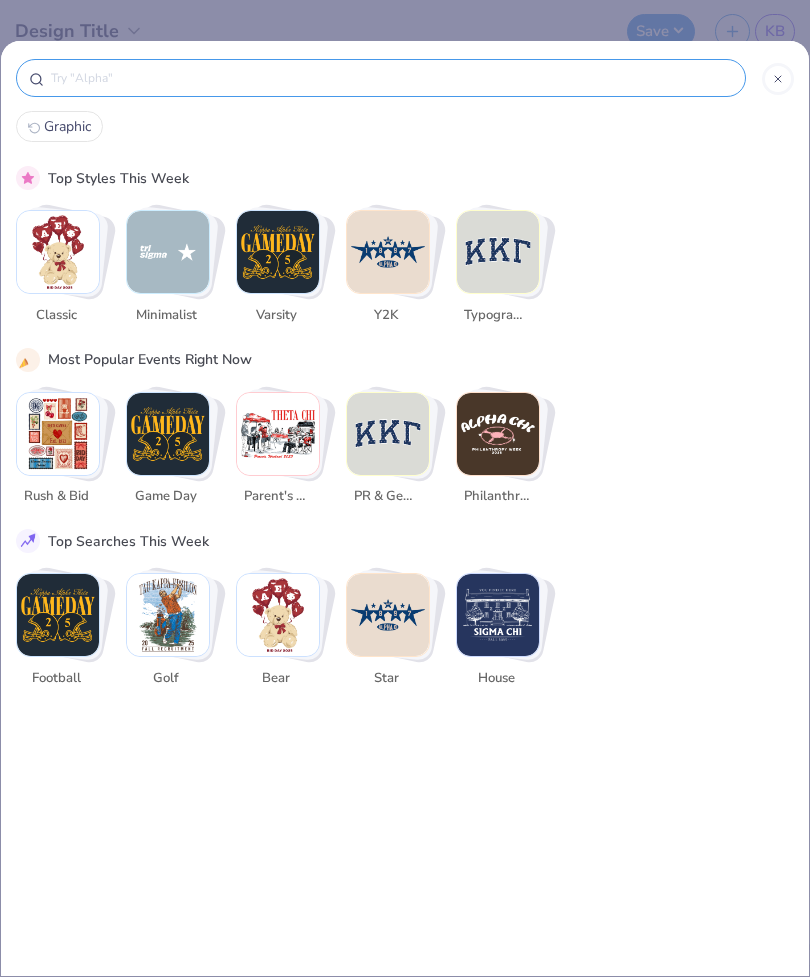type on "7" 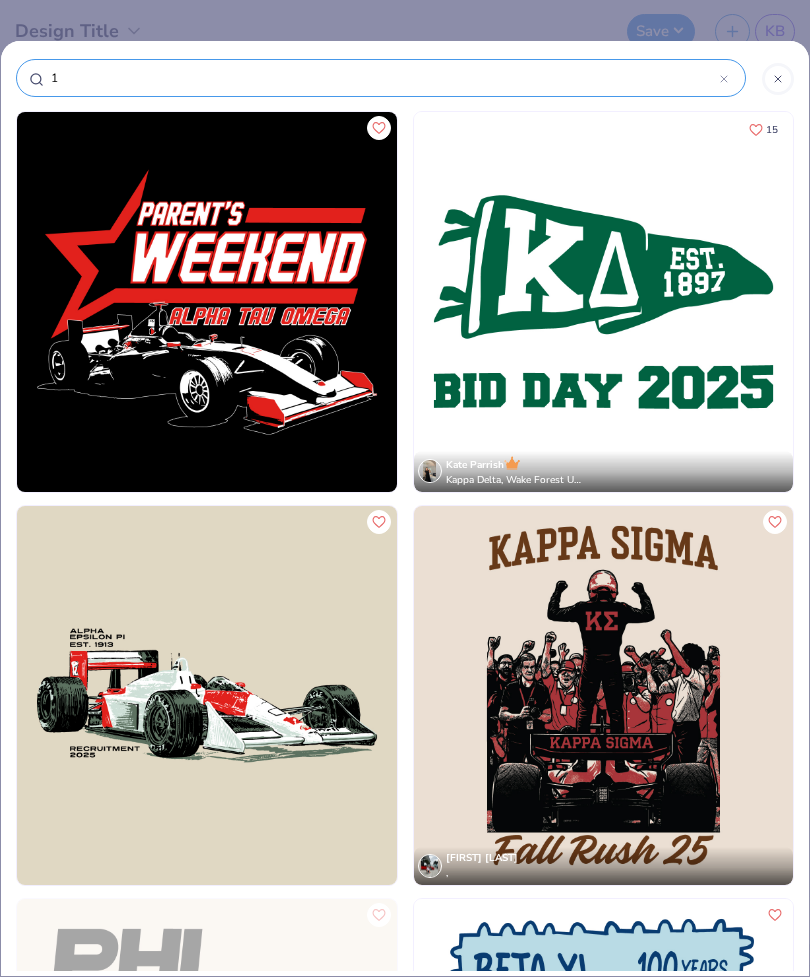 type on "17" 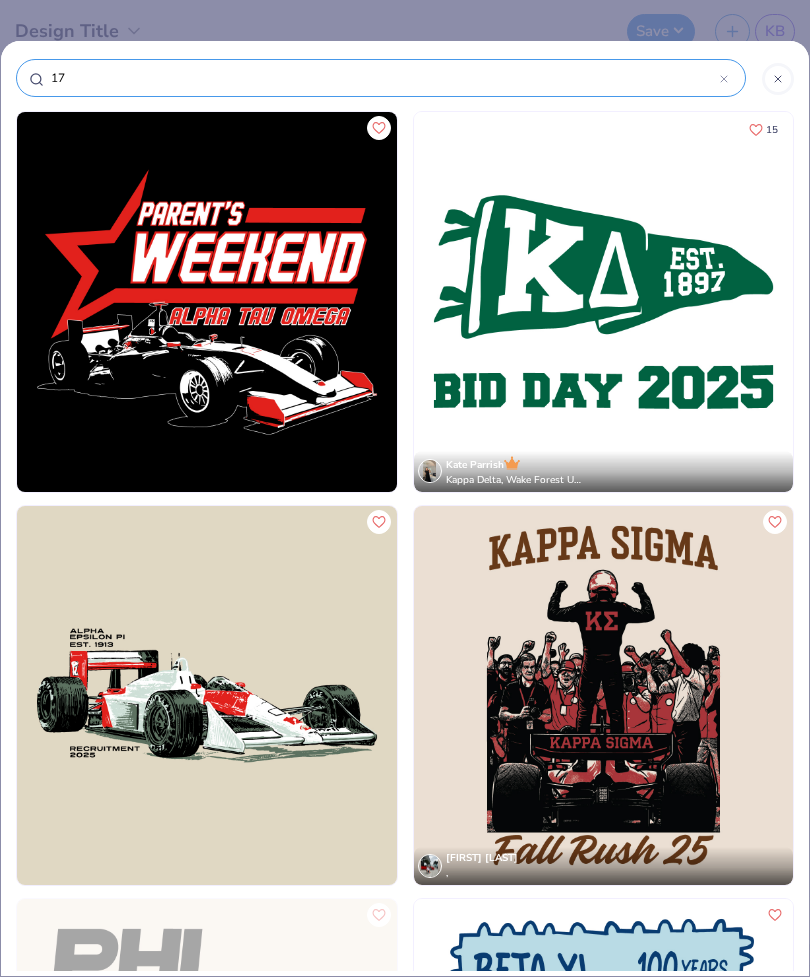 type on "17" 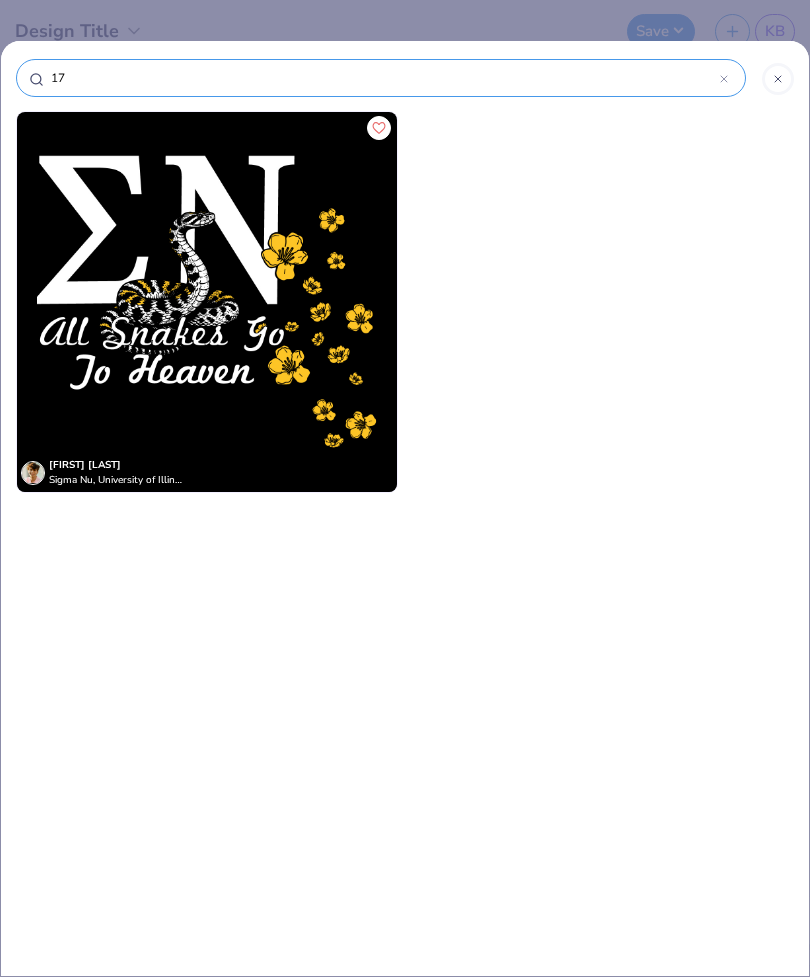 type on "17" 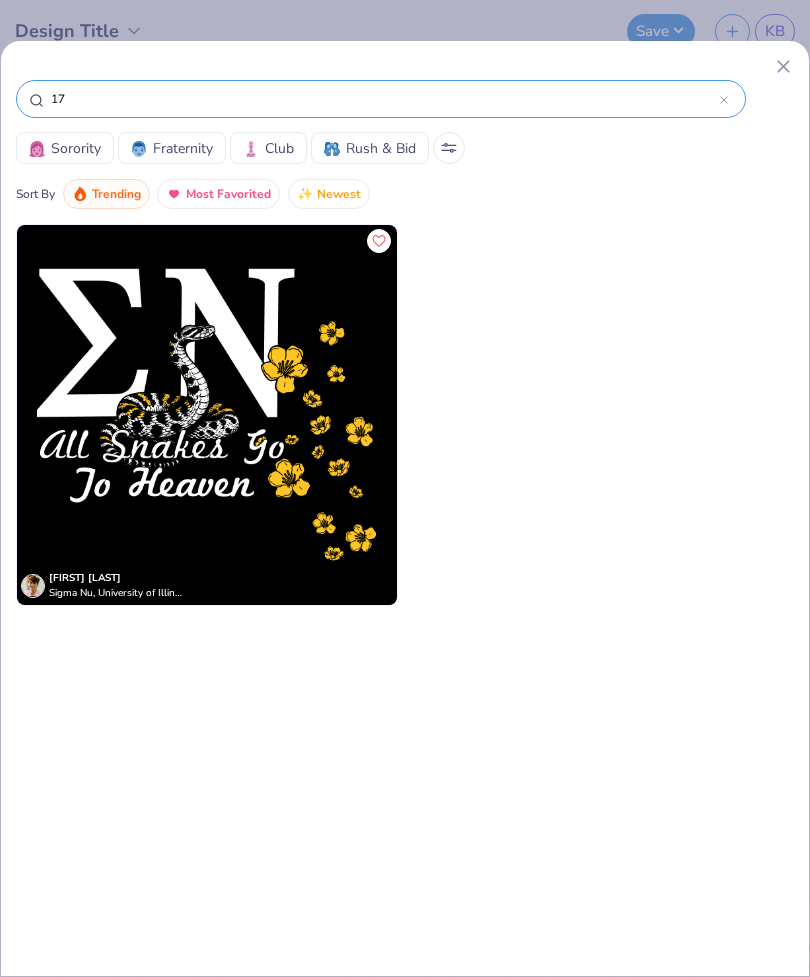 click 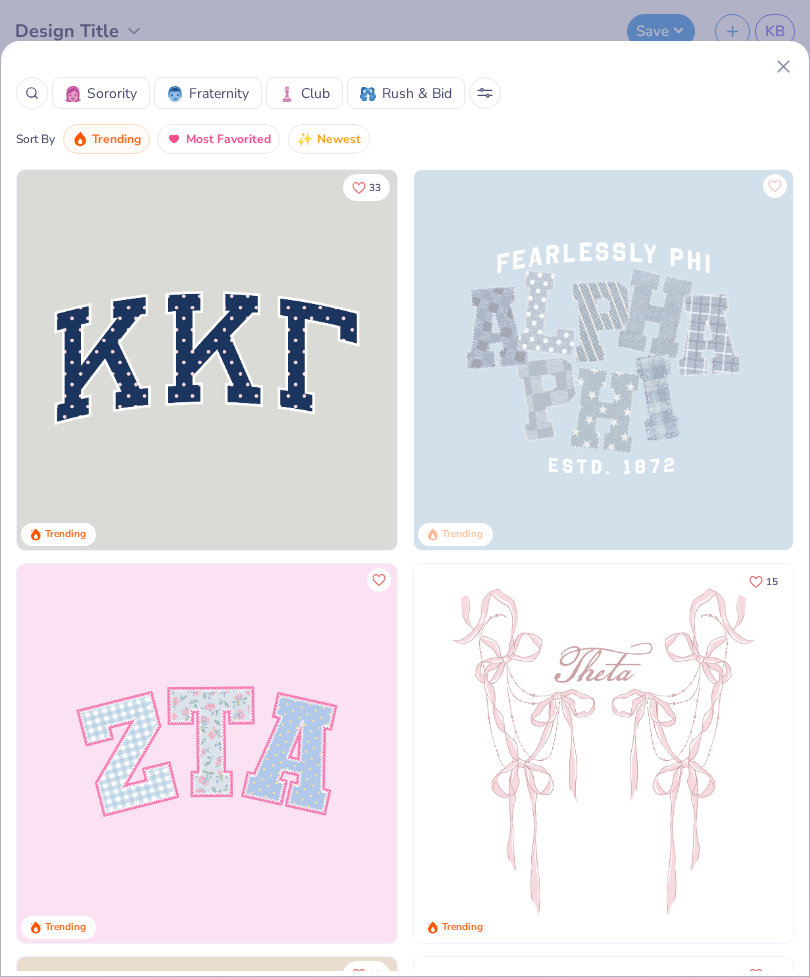 click 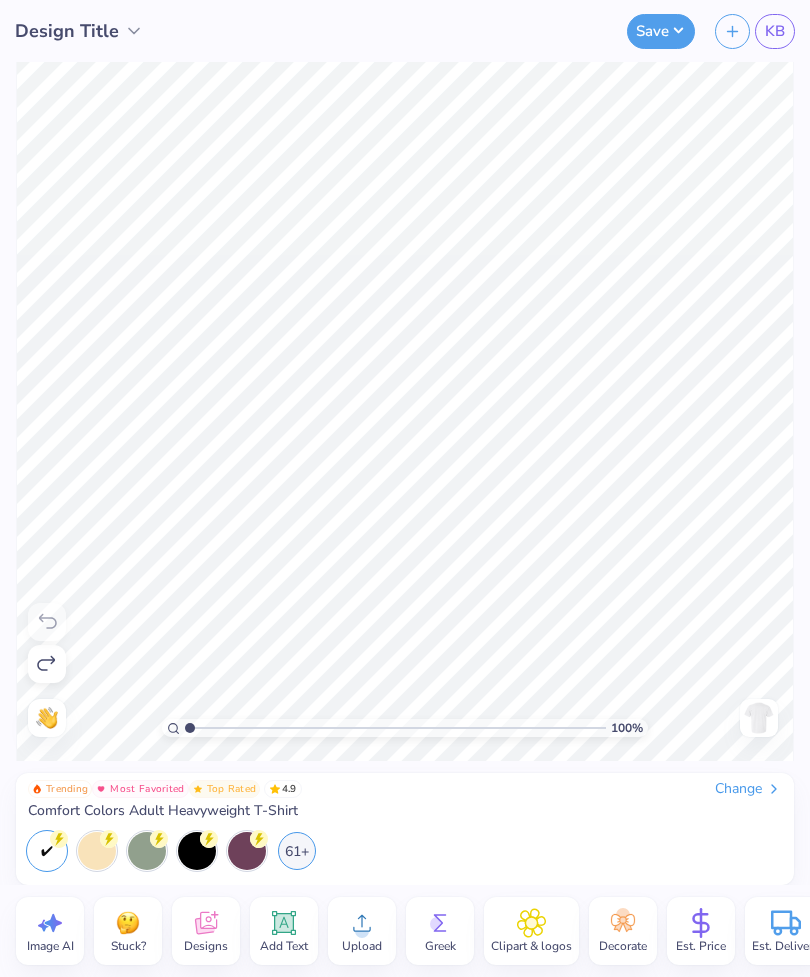 click 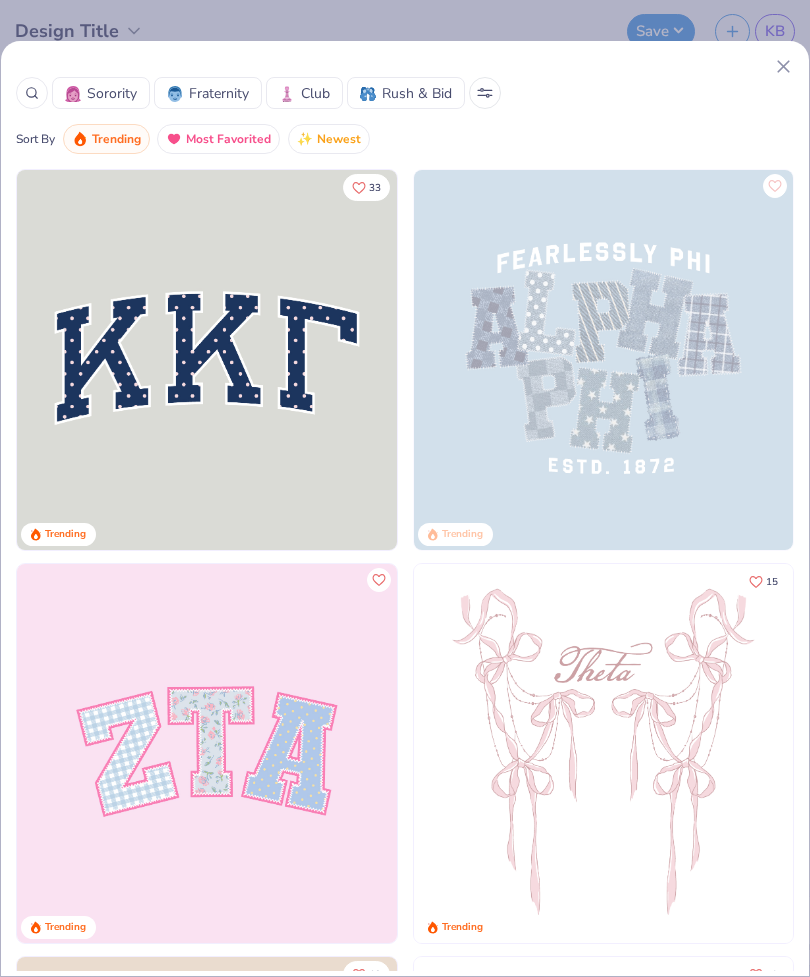 click at bounding box center [32, 93] 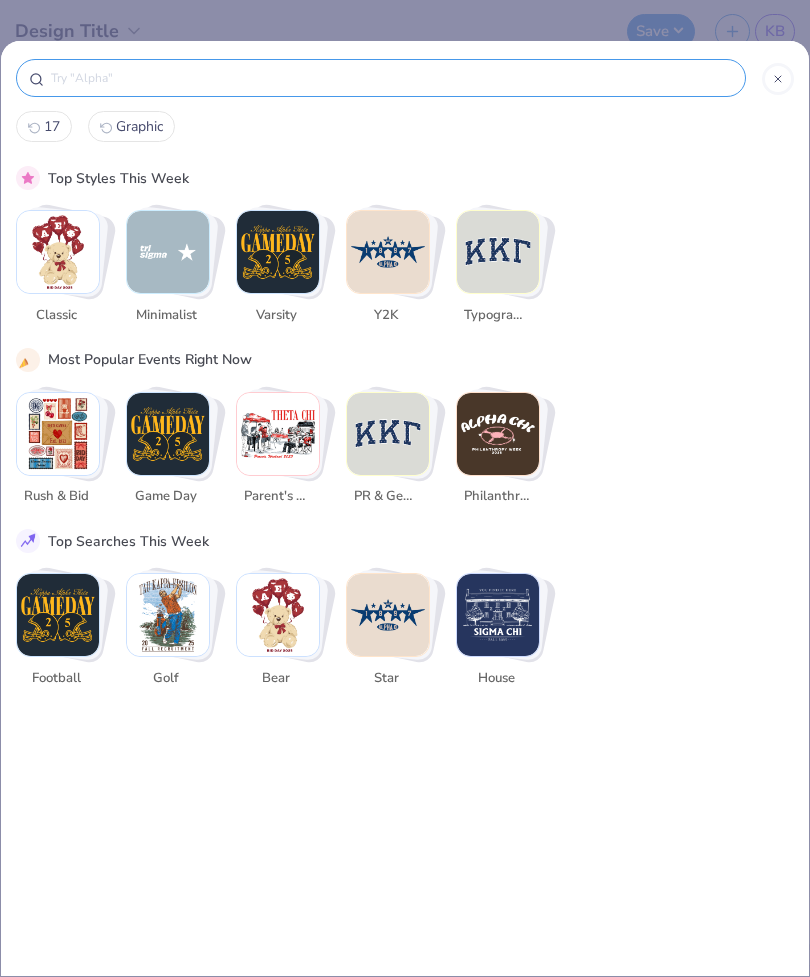 scroll, scrollTop: 0, scrollLeft: 0, axis: both 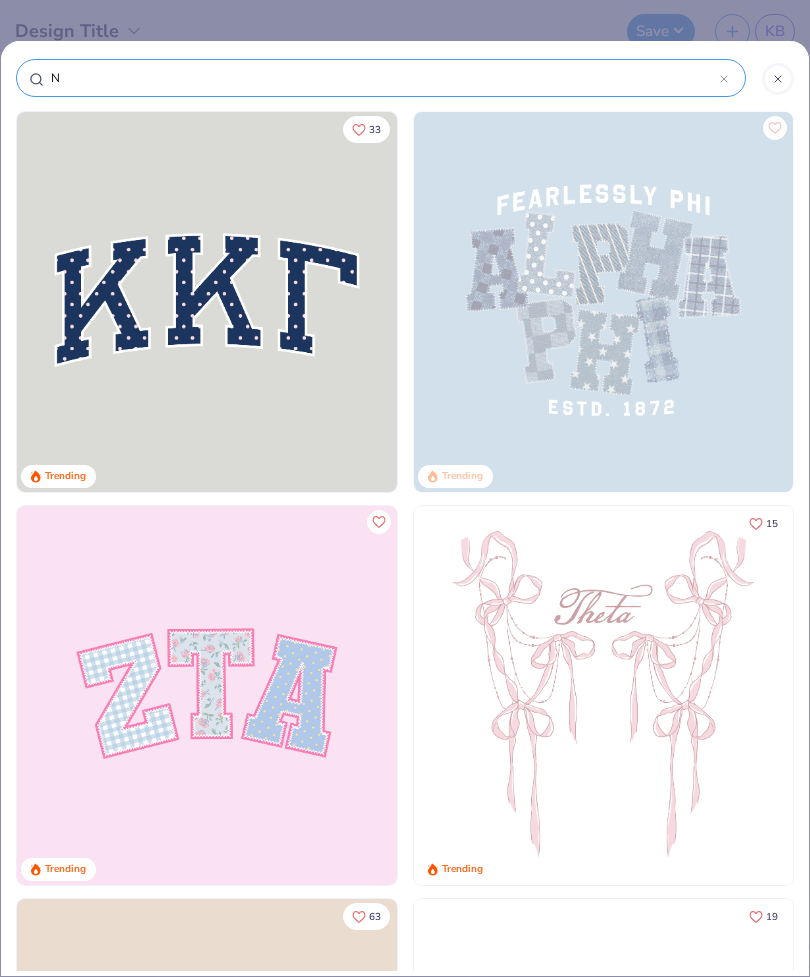 type on "Nu" 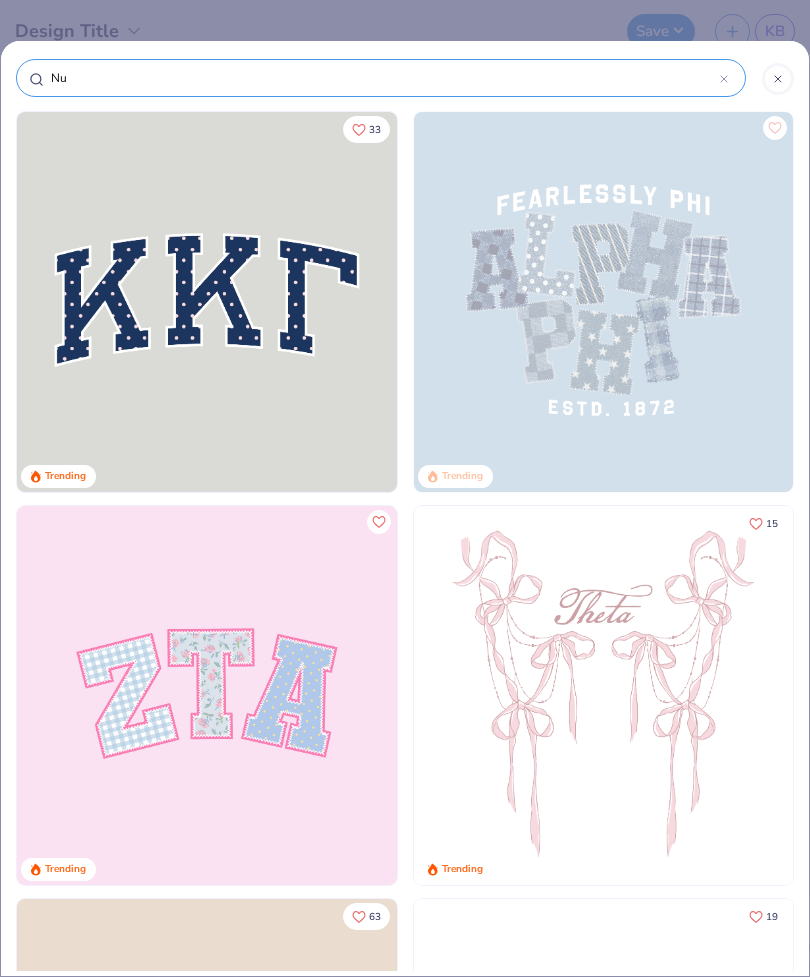 type on "Nu" 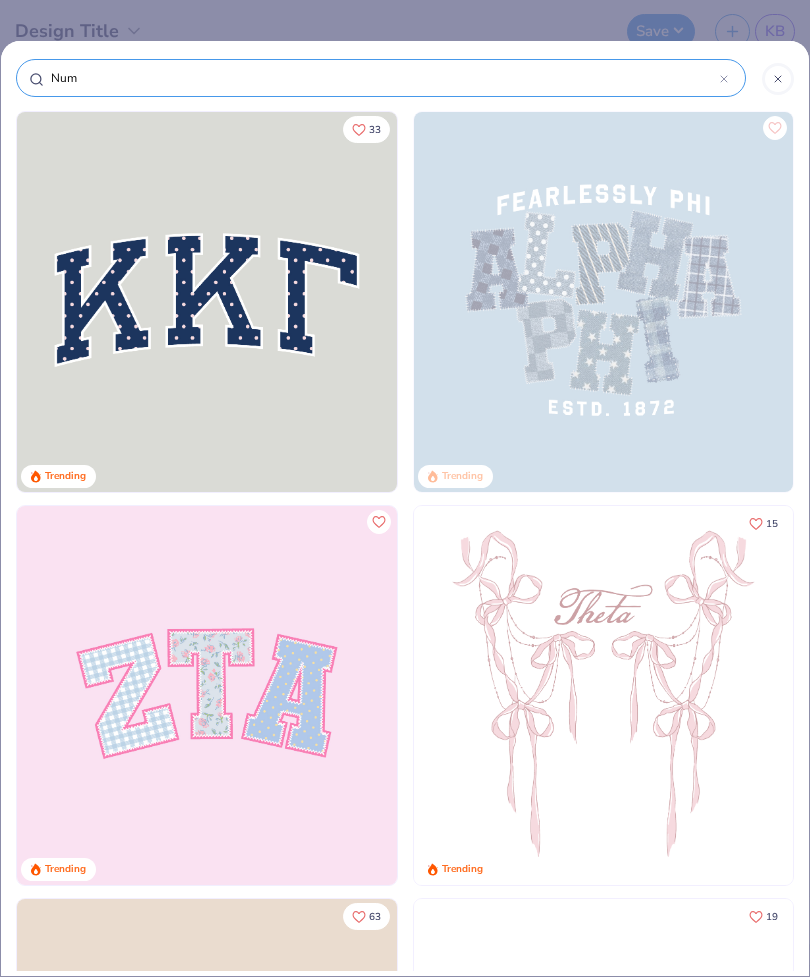 type on "Num" 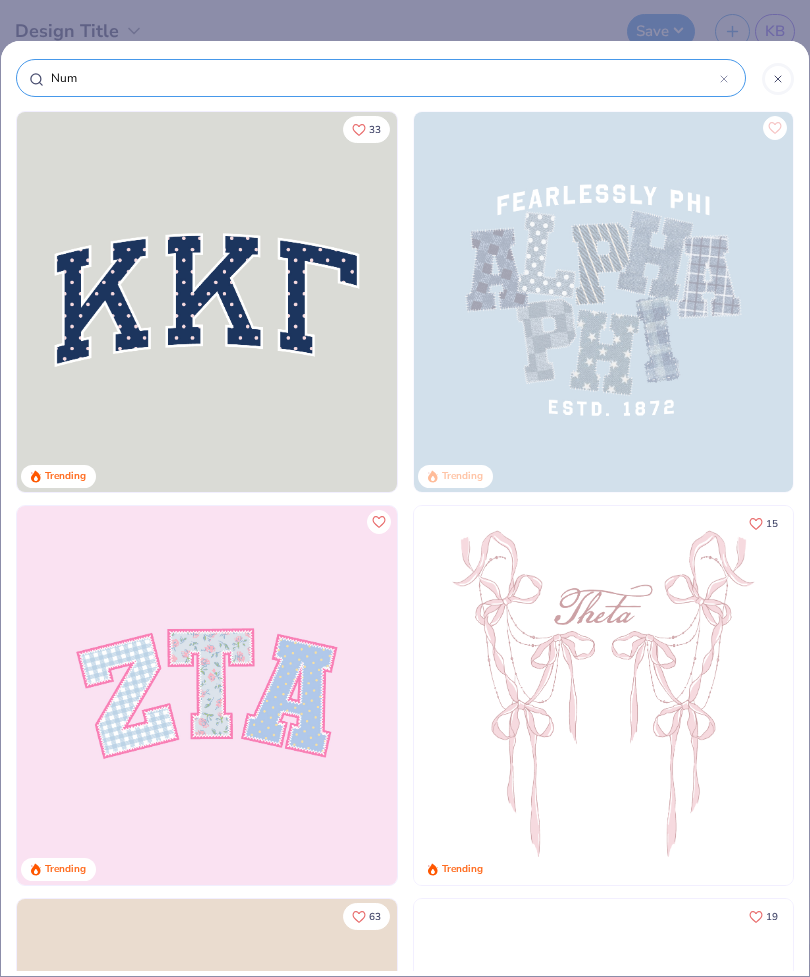 type on "Numb" 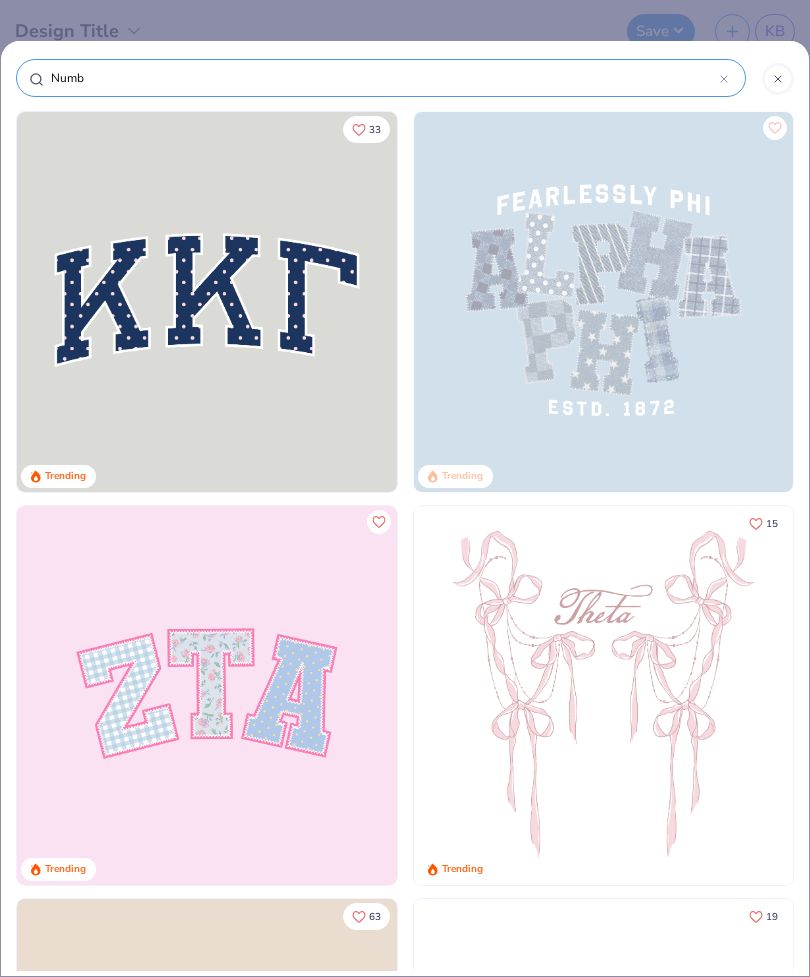 type on "Numb" 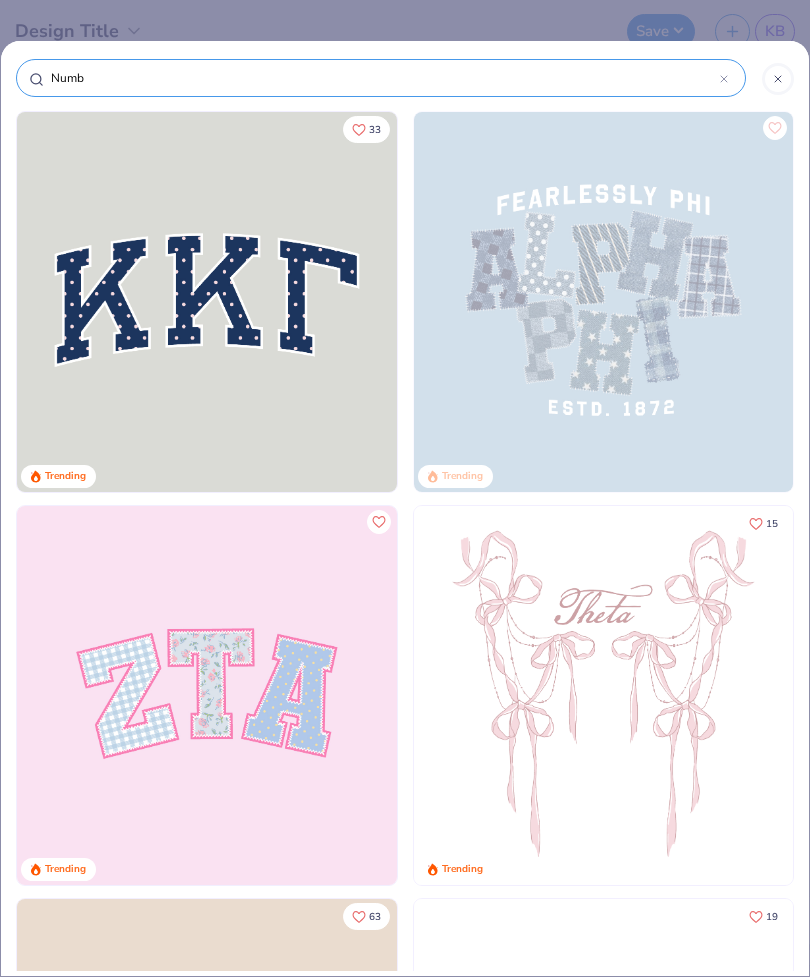 type on "Numbe" 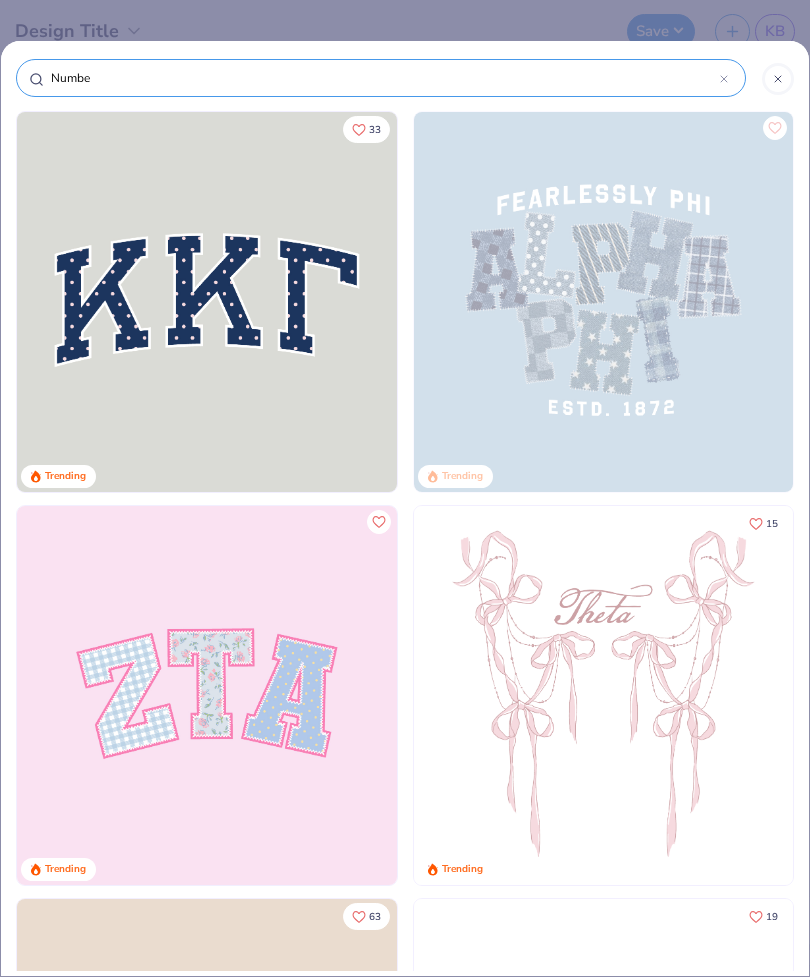 type on "Numbe" 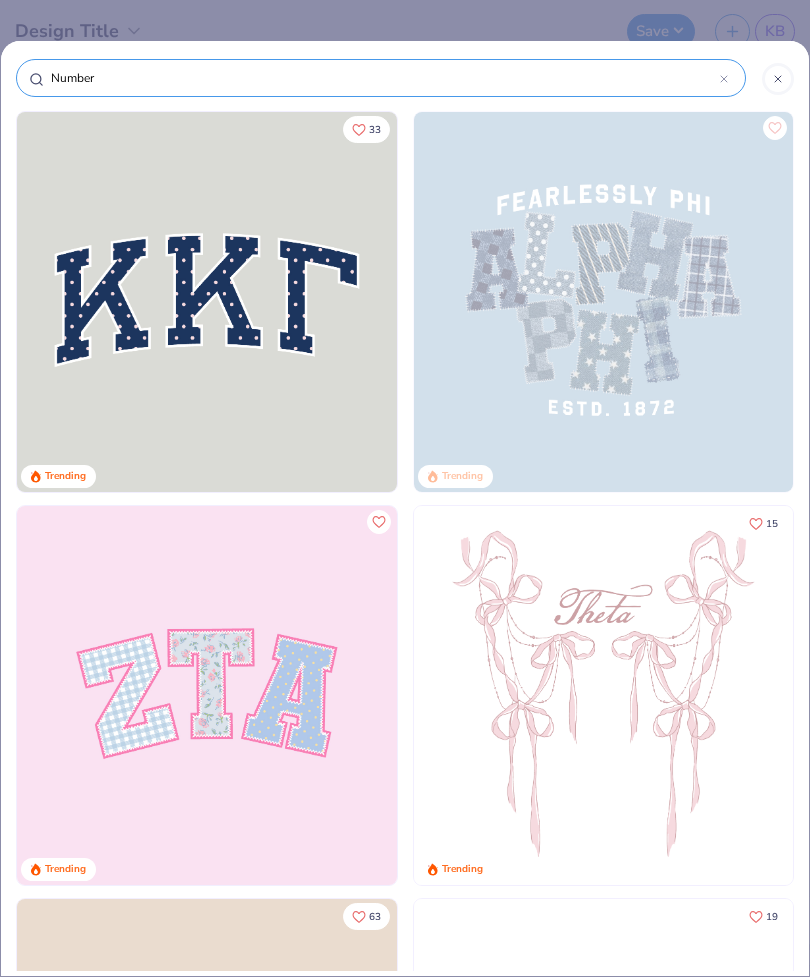 type on "Number" 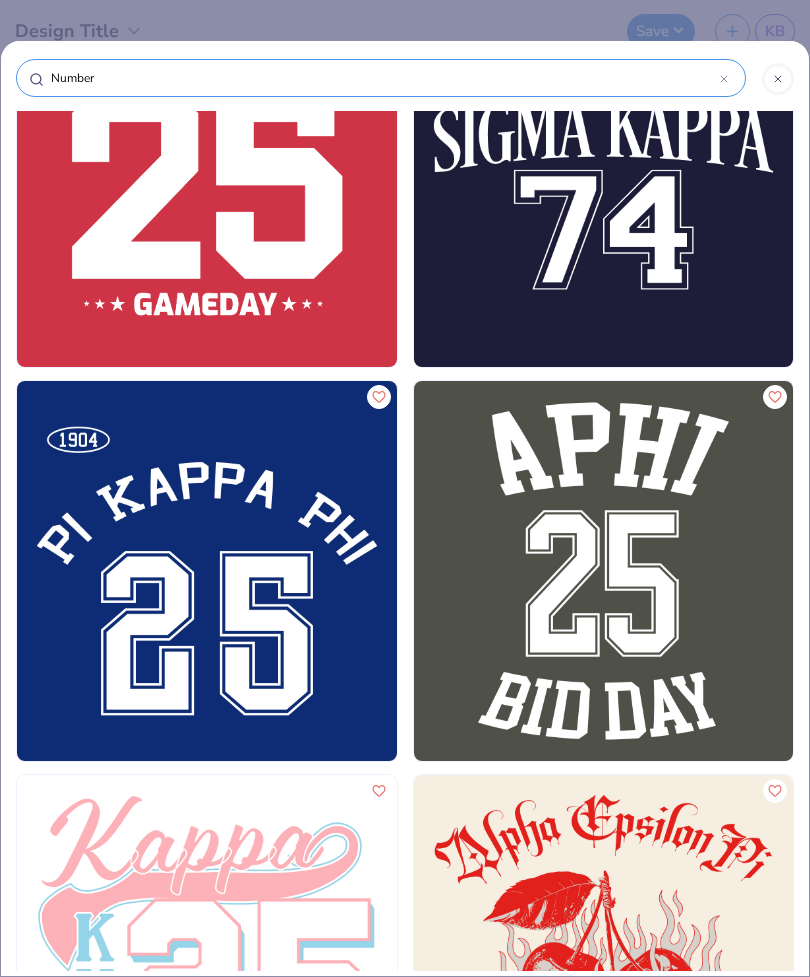scroll, scrollTop: 1317, scrollLeft: 0, axis: vertical 